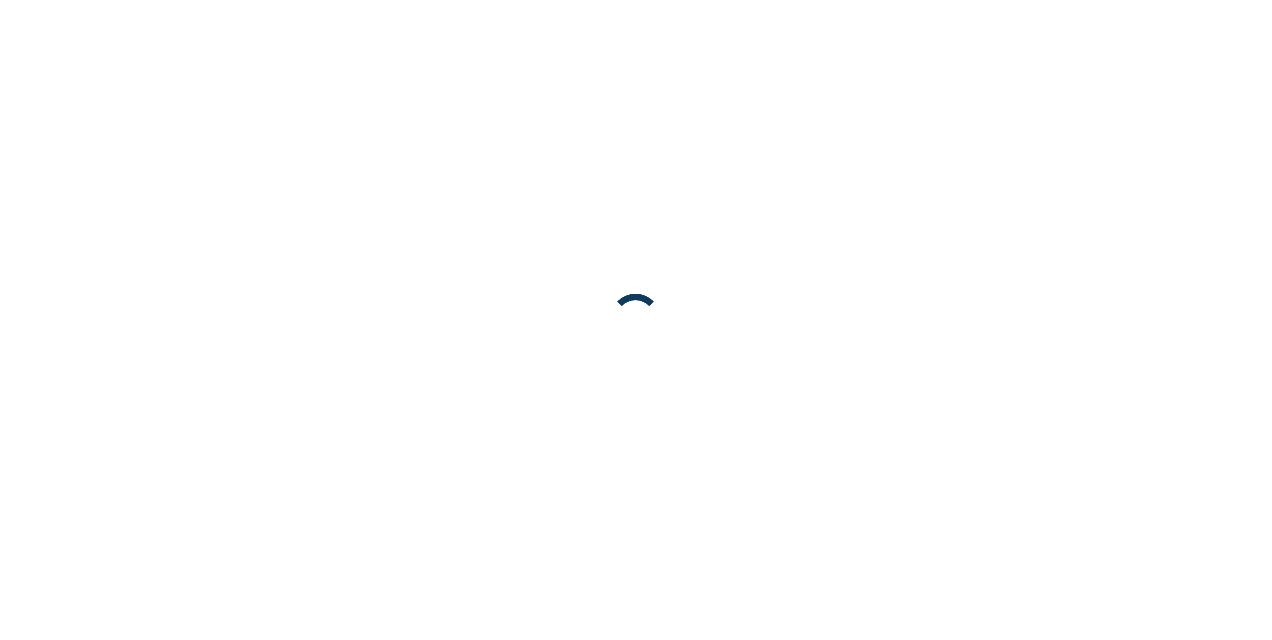 scroll, scrollTop: 0, scrollLeft: 0, axis: both 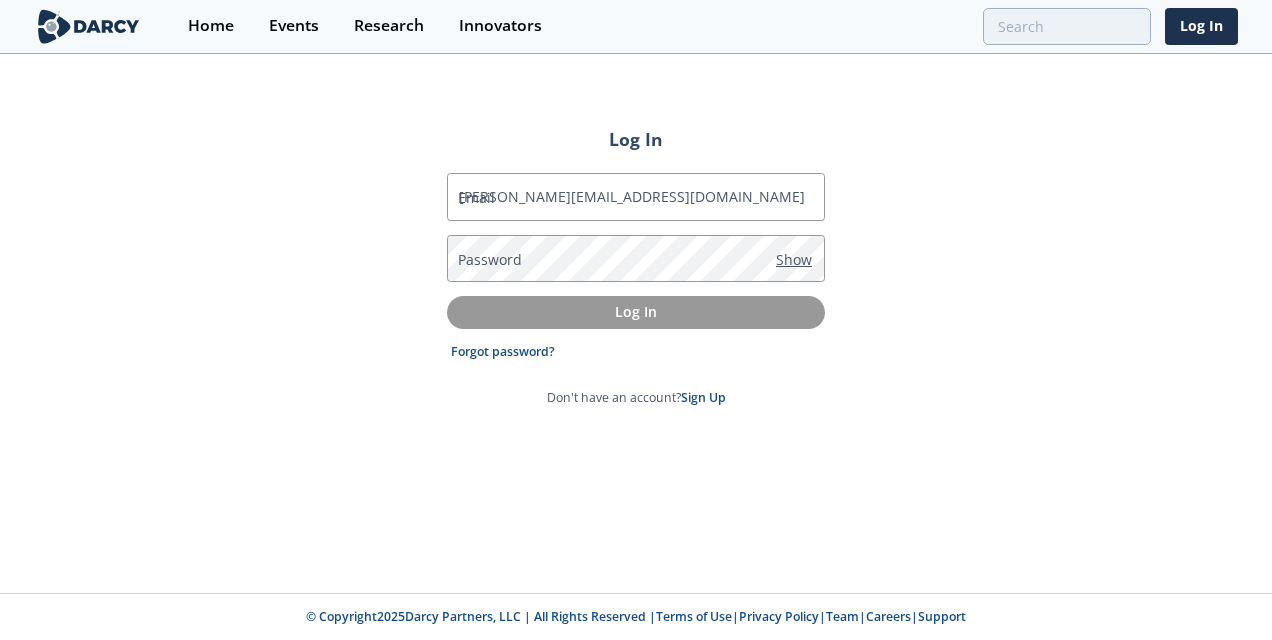 click on "Show" at bounding box center [794, 259] 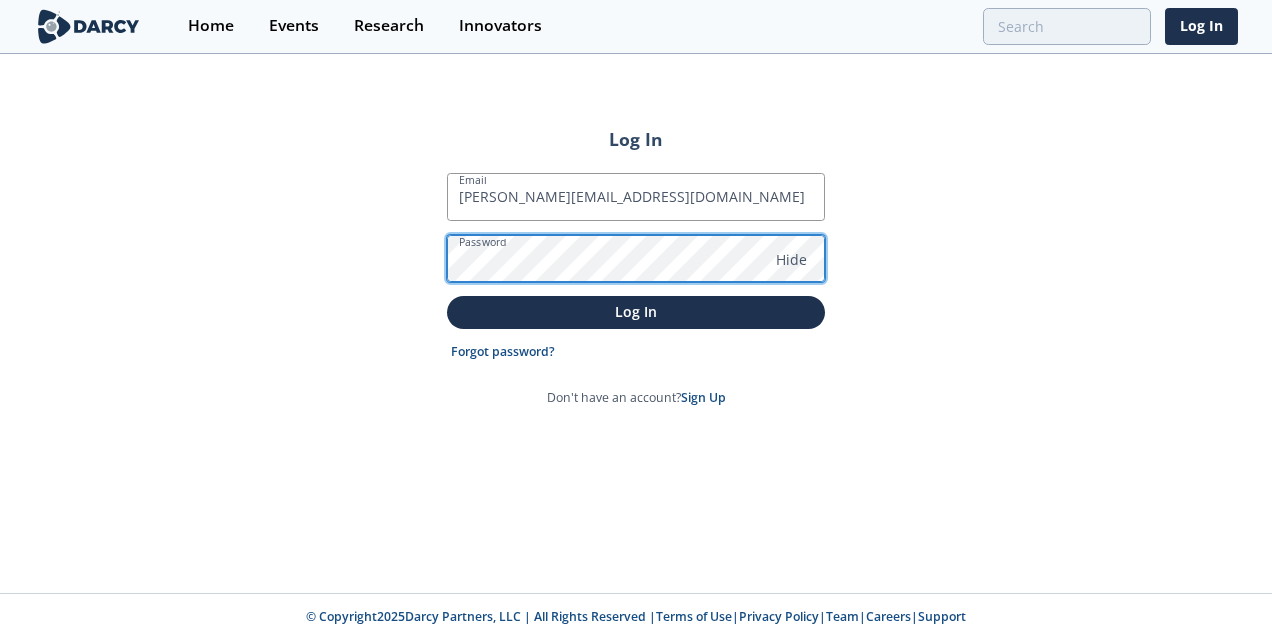 click on "Log In
Email
[PERSON_NAME][EMAIL_ADDRESS][DOMAIN_NAME]
Password
Hide
Log In
Forgot password?
Don't have an account?
Sign Up" 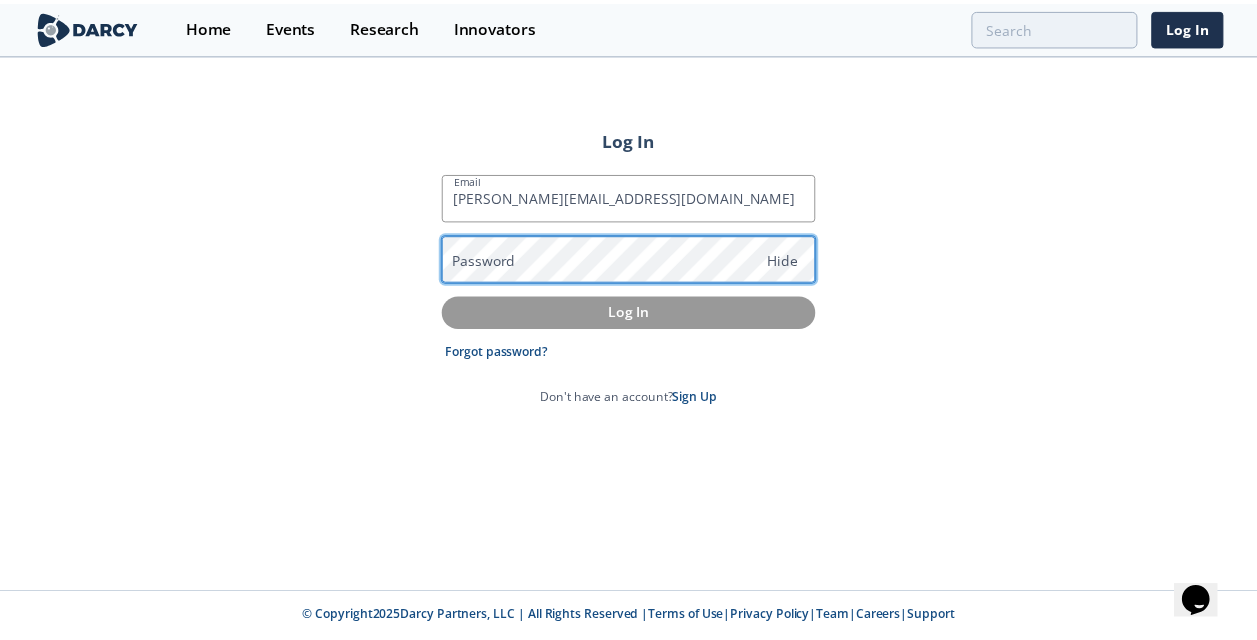 scroll, scrollTop: 0, scrollLeft: 0, axis: both 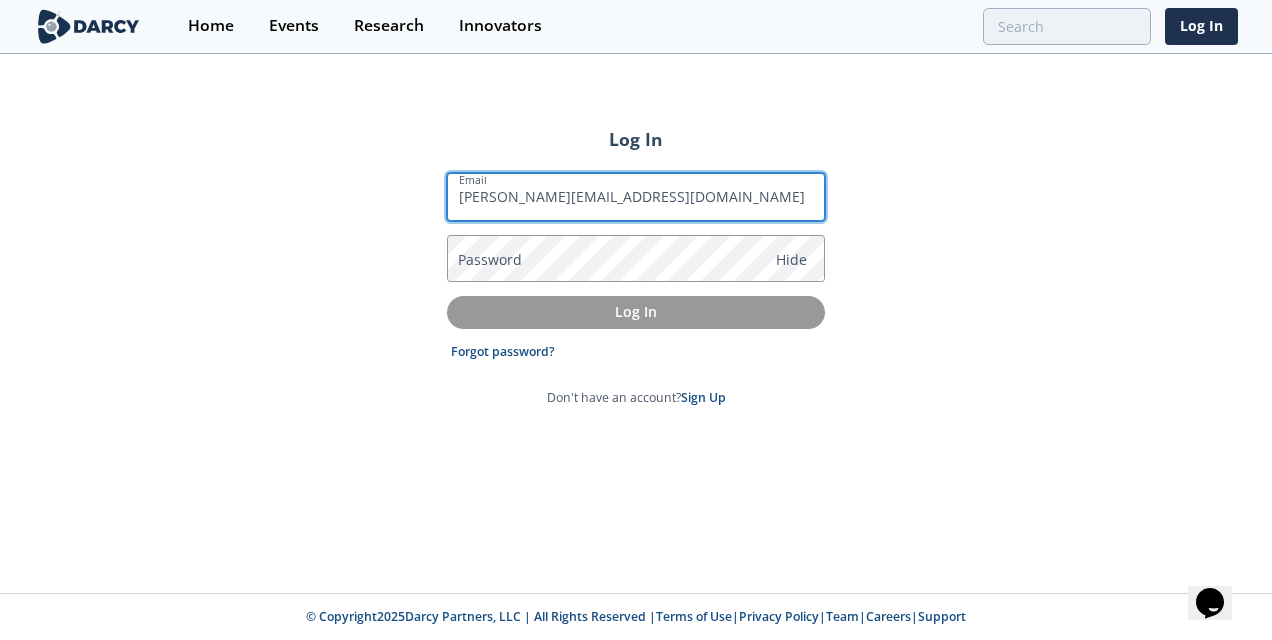 click on "[PERSON_NAME][EMAIL_ADDRESS][DOMAIN_NAME]" at bounding box center (636, 197) 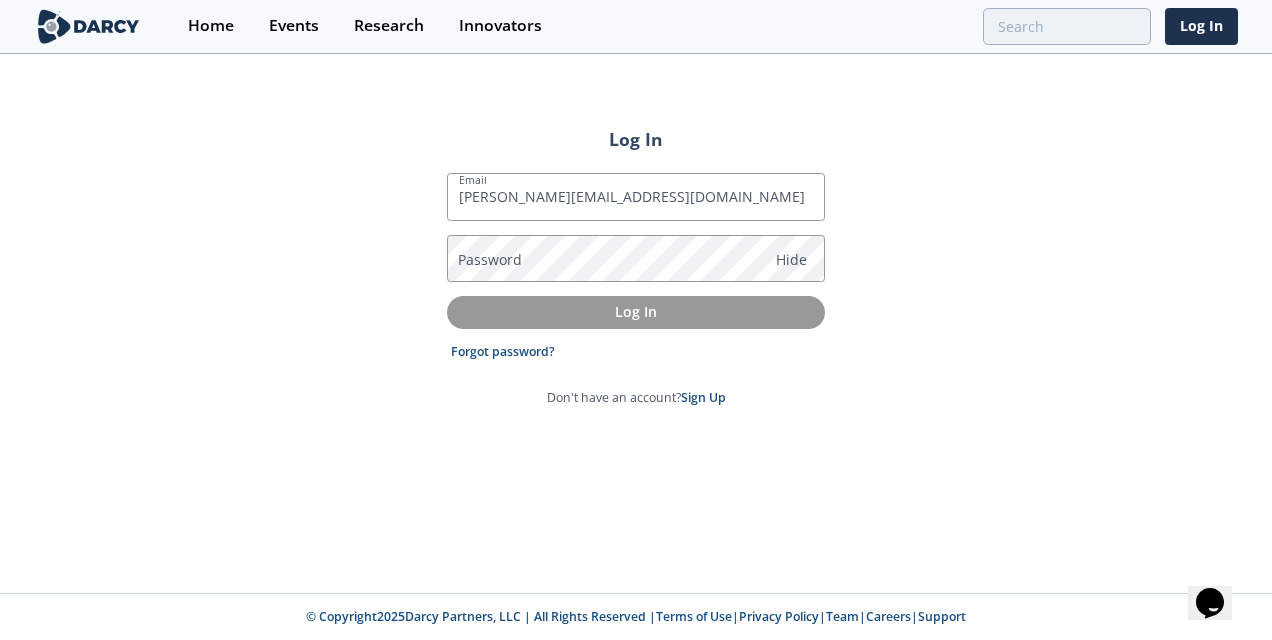 click on "Forgot password?" at bounding box center (636, 352) 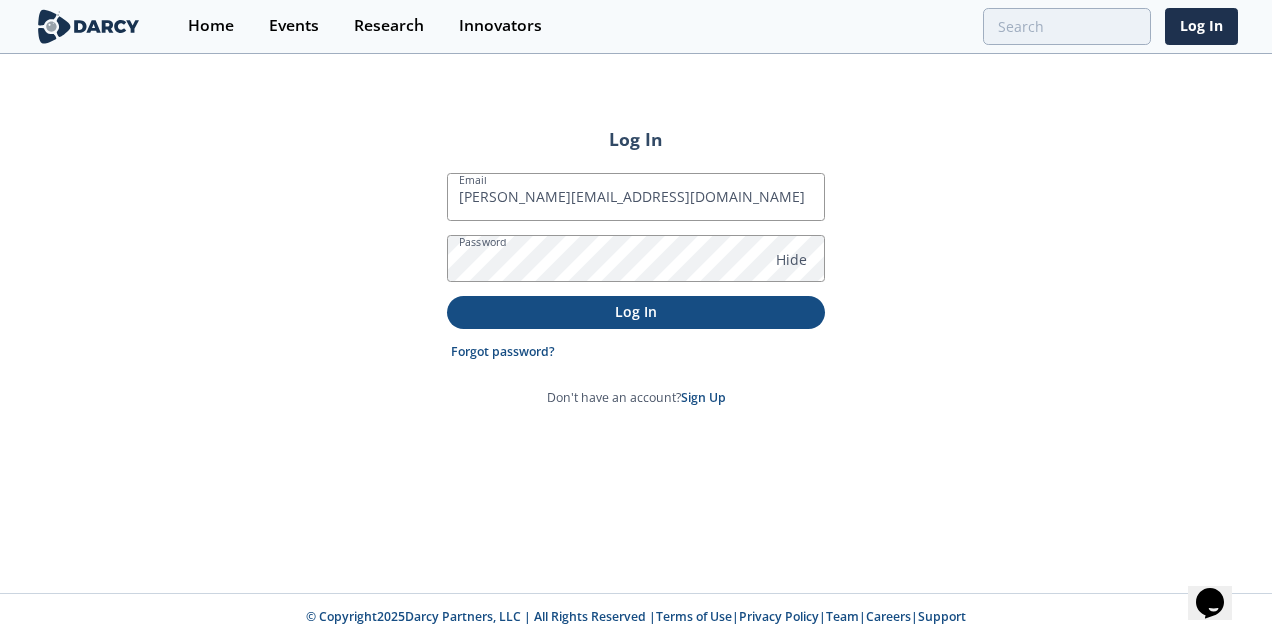 click on "Log In" at bounding box center [636, 312] 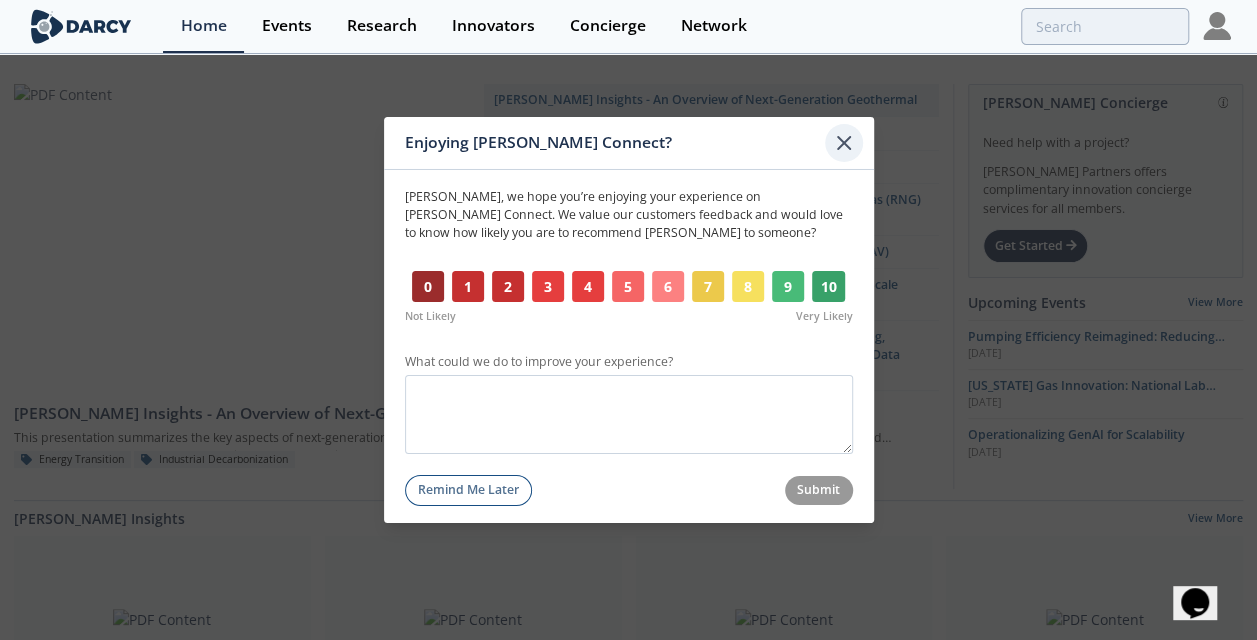 click 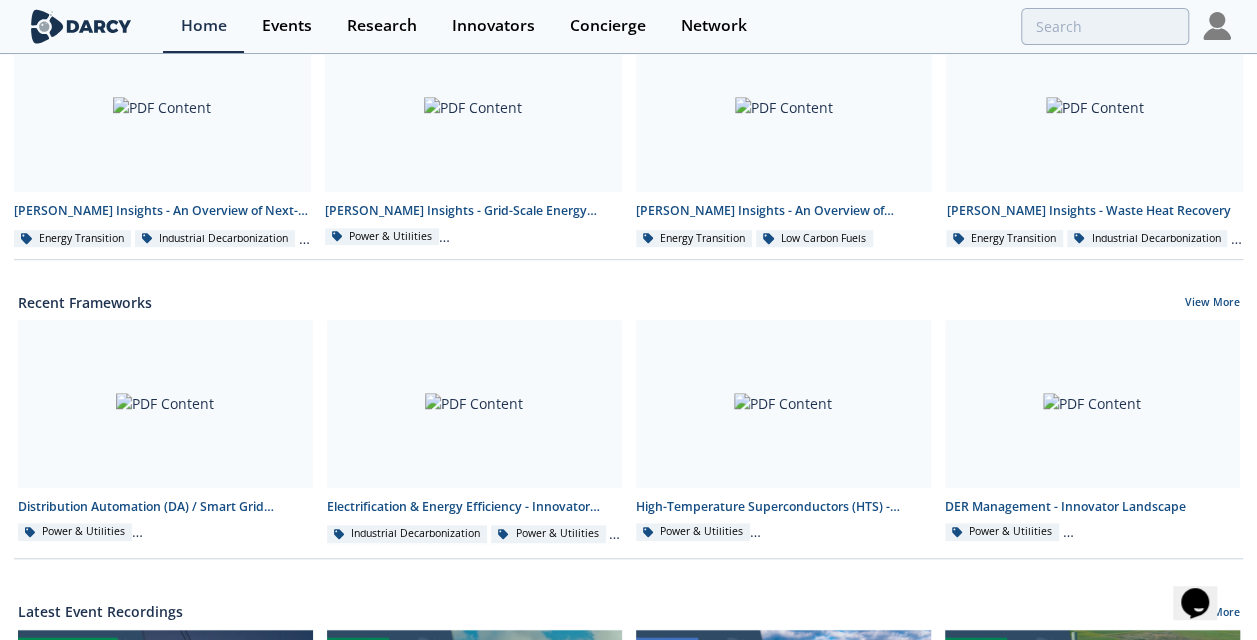 scroll, scrollTop: 511, scrollLeft: 0, axis: vertical 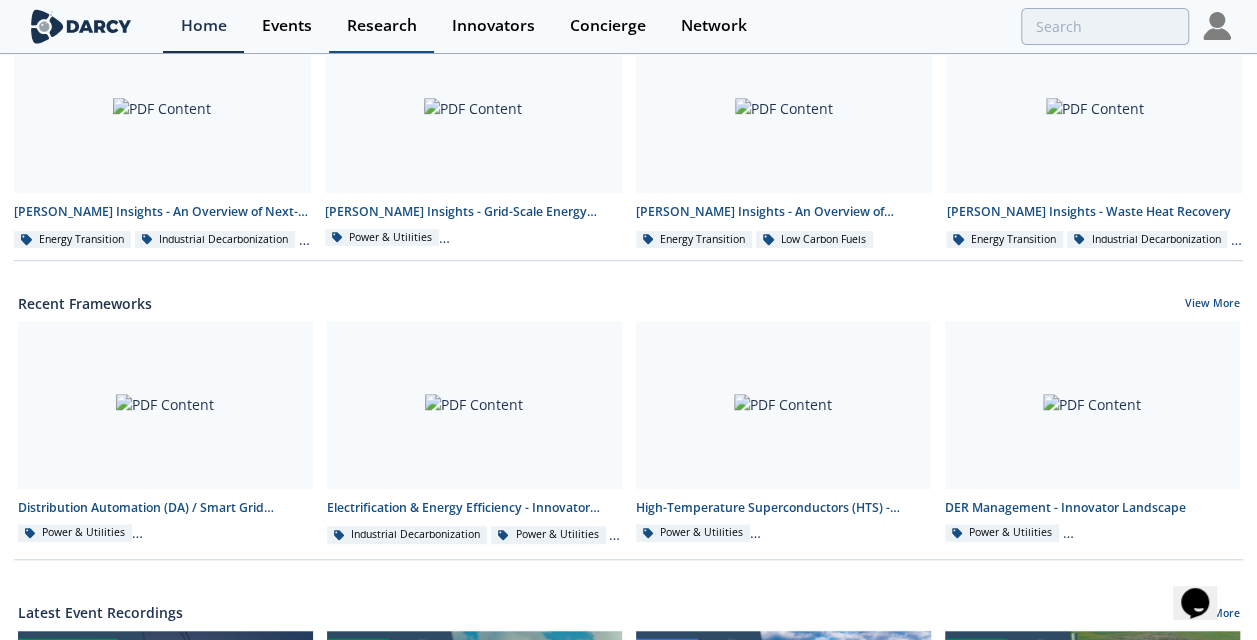 click on "Research" at bounding box center (381, 26) 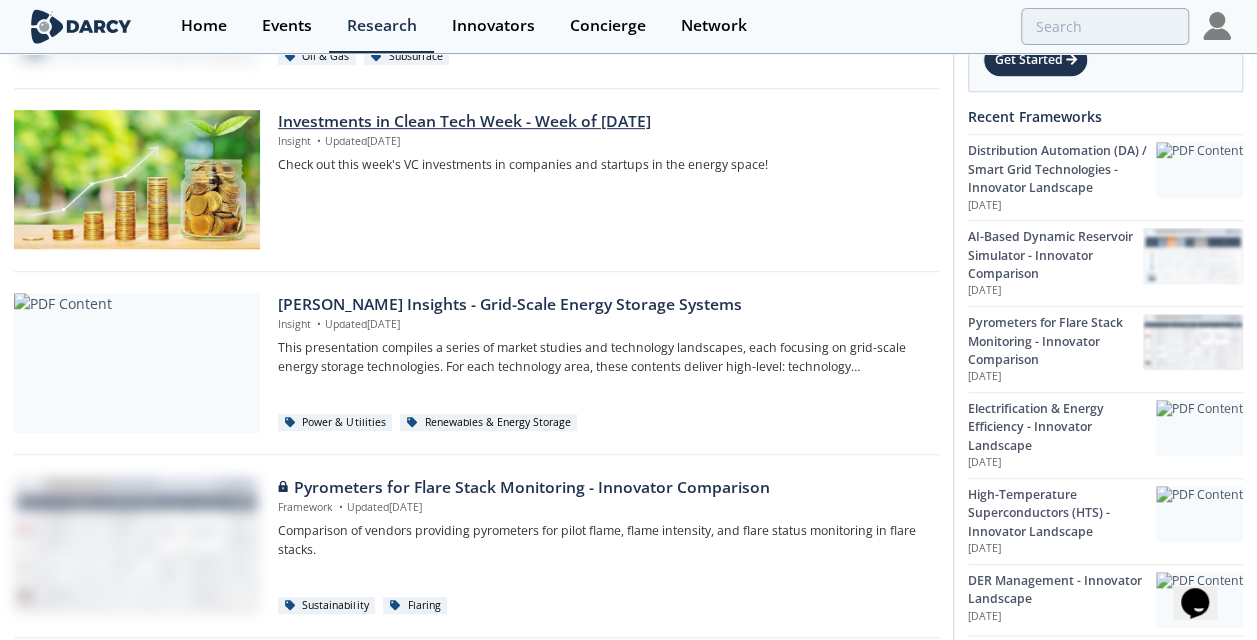 scroll, scrollTop: 568, scrollLeft: 0, axis: vertical 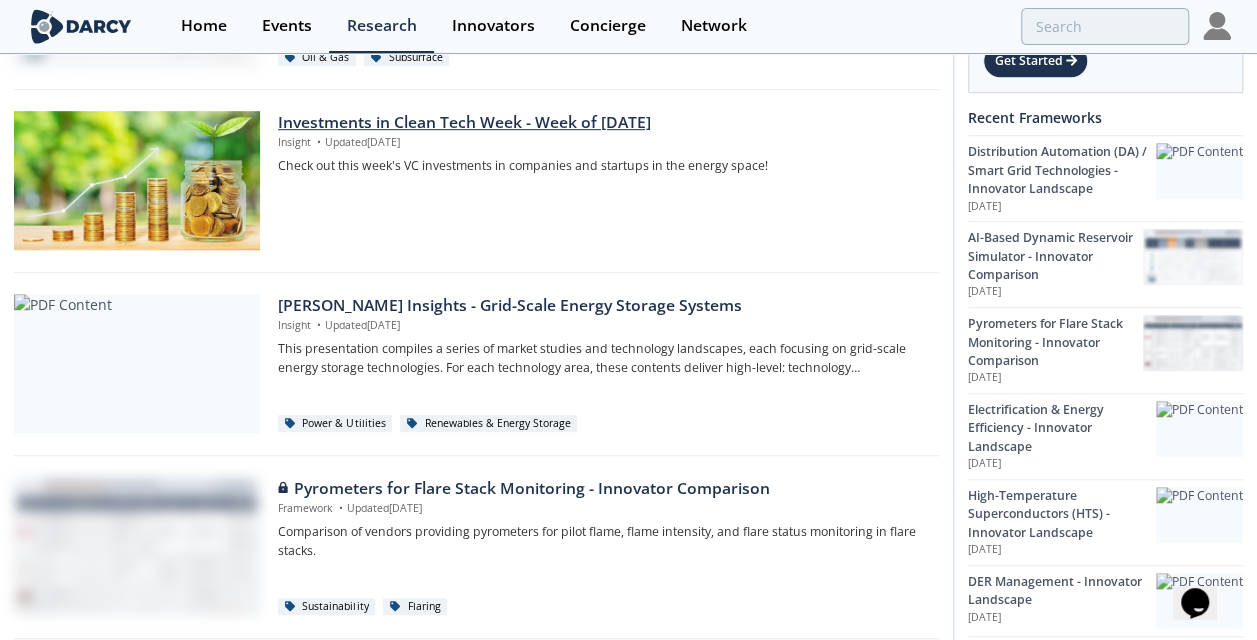 click on "Investments in Clean Tech Week - Week of [DATE]" at bounding box center (601, 123) 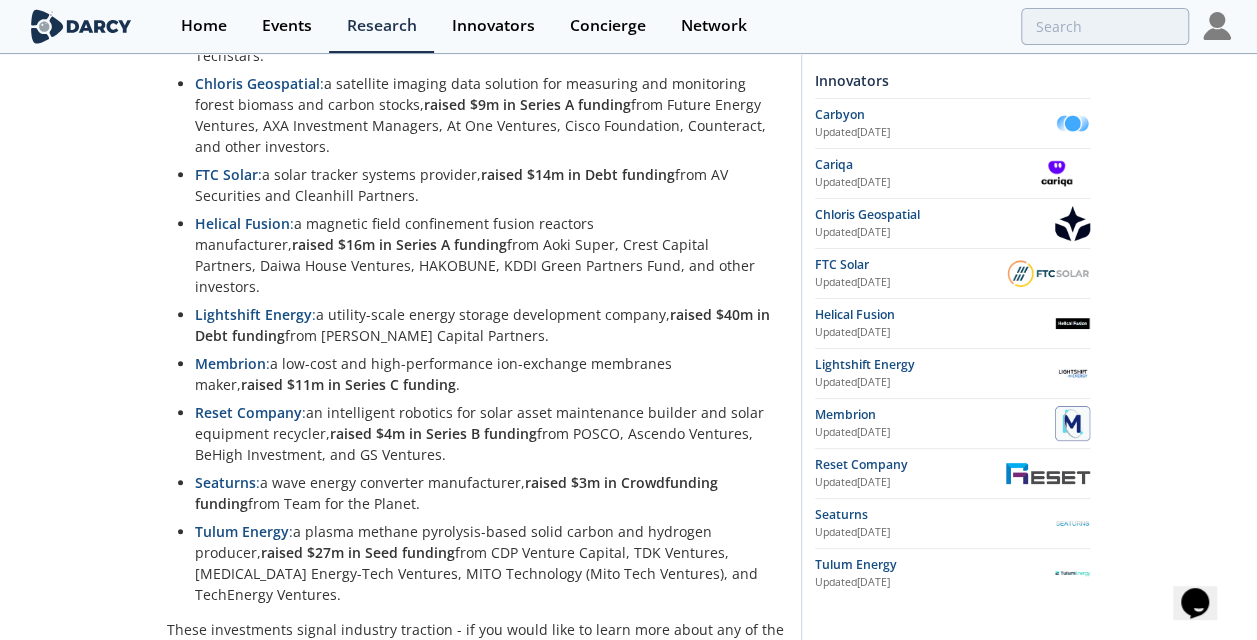 scroll, scrollTop: 948, scrollLeft: 0, axis: vertical 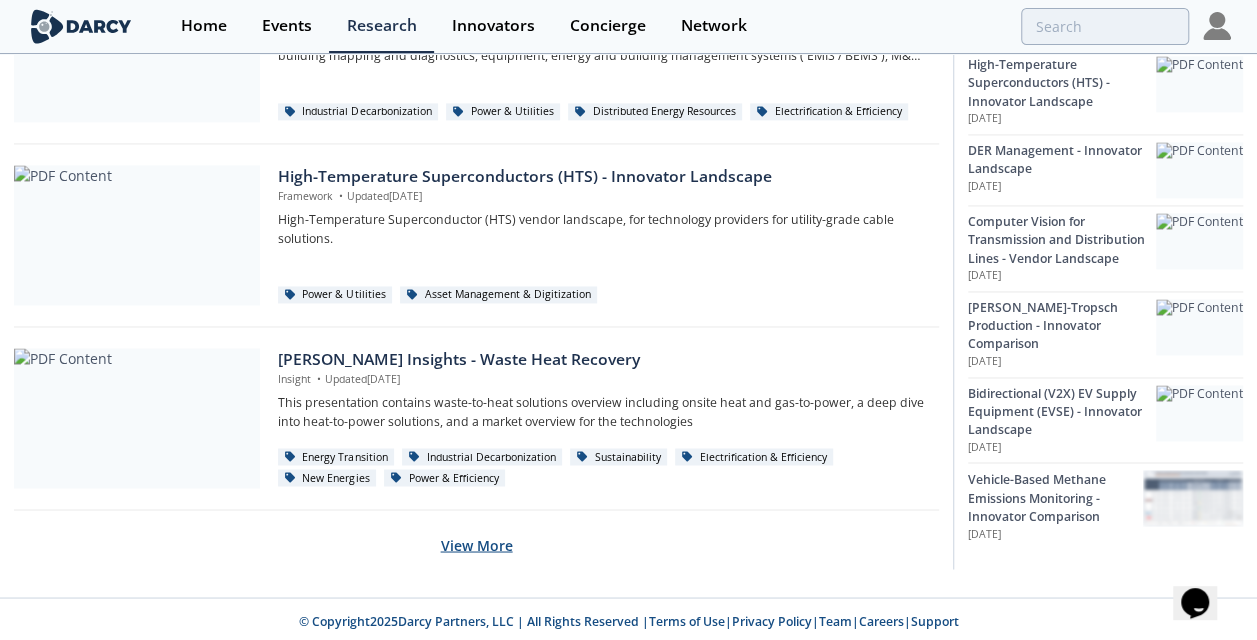 click on "View More" at bounding box center [477, 544] 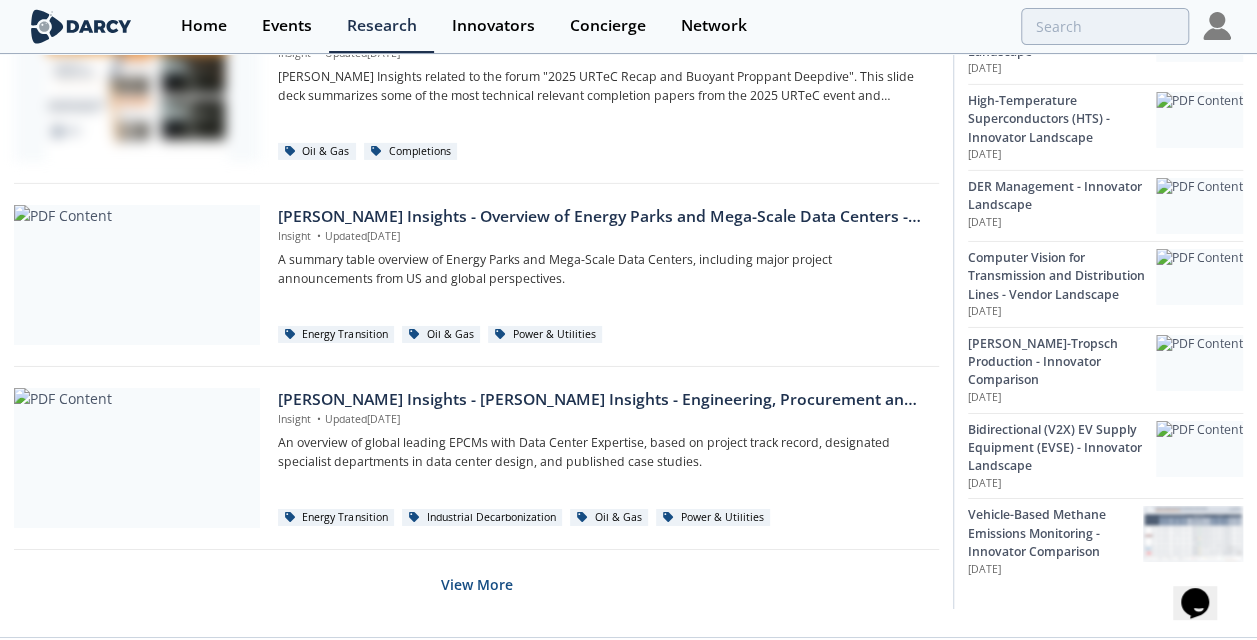 scroll, scrollTop: 3256, scrollLeft: 0, axis: vertical 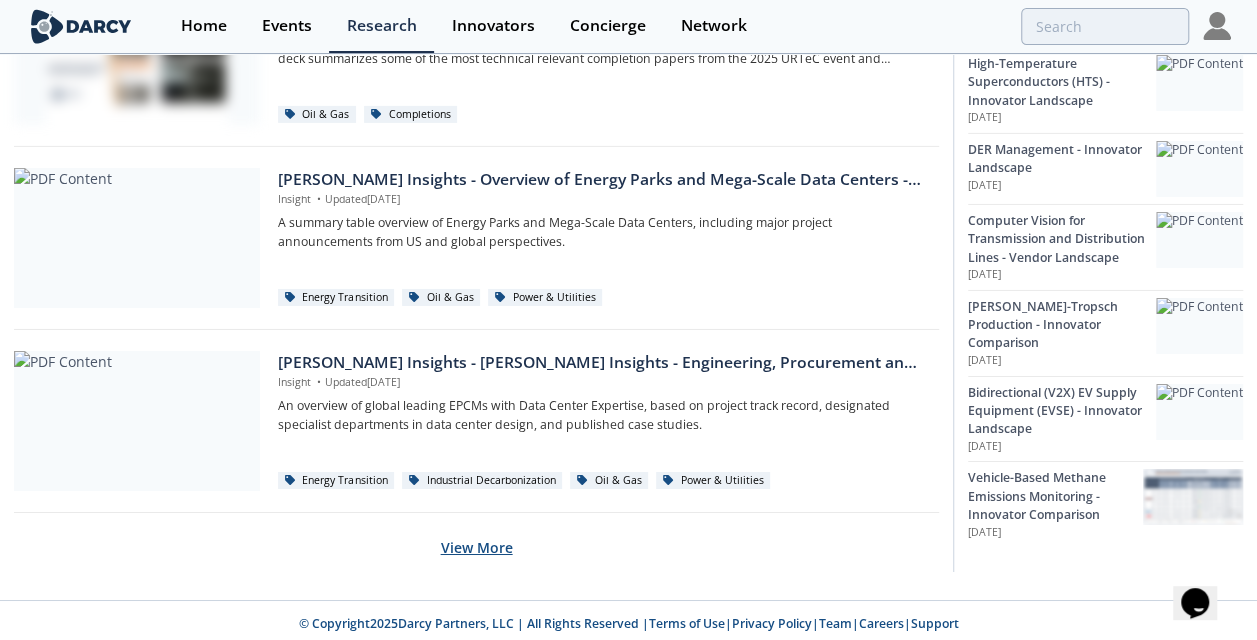 click on "View More" at bounding box center [477, 547] 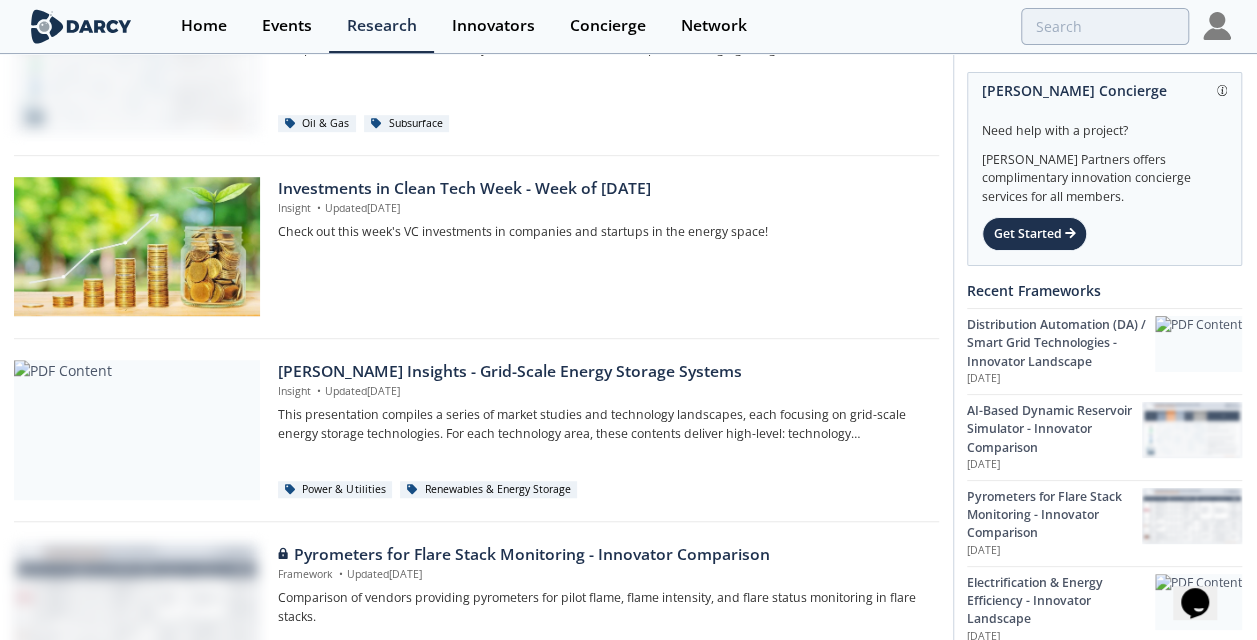 scroll, scrollTop: 0, scrollLeft: 0, axis: both 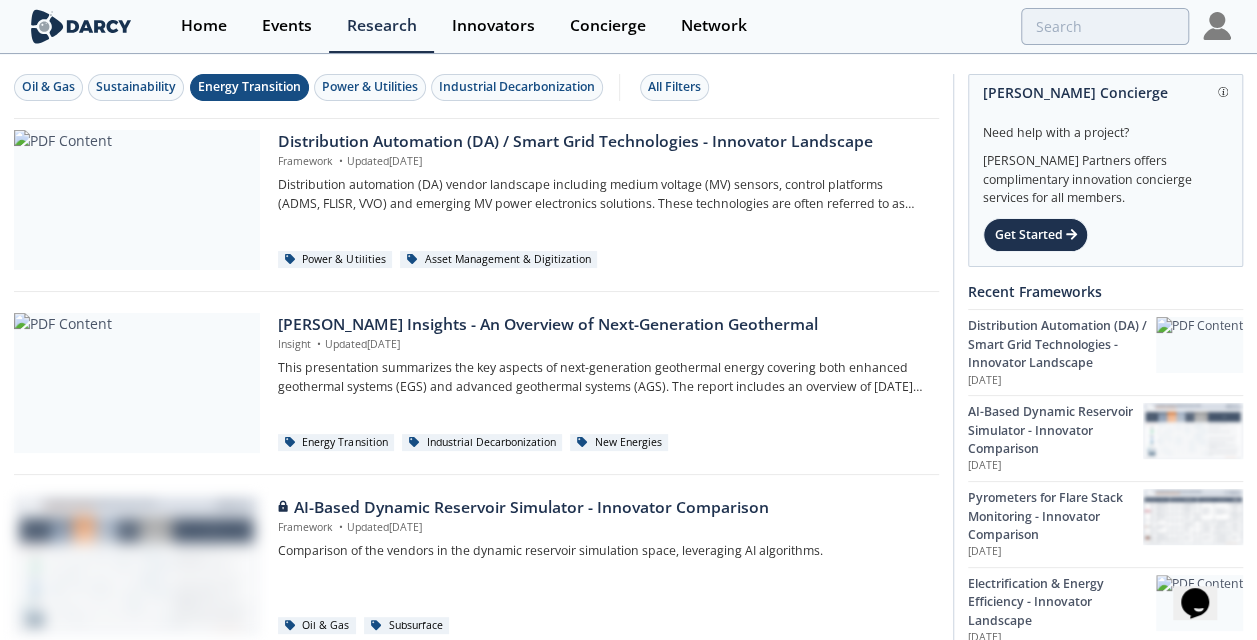 click on "Energy Transition" at bounding box center (249, 87) 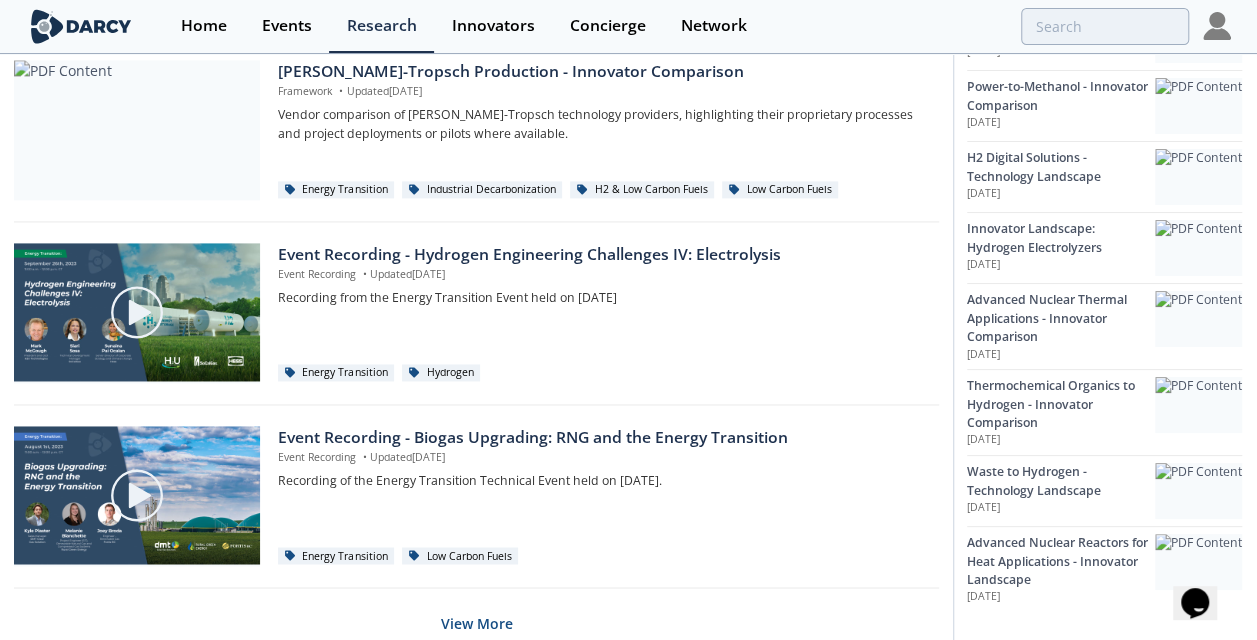scroll, scrollTop: 1429, scrollLeft: 0, axis: vertical 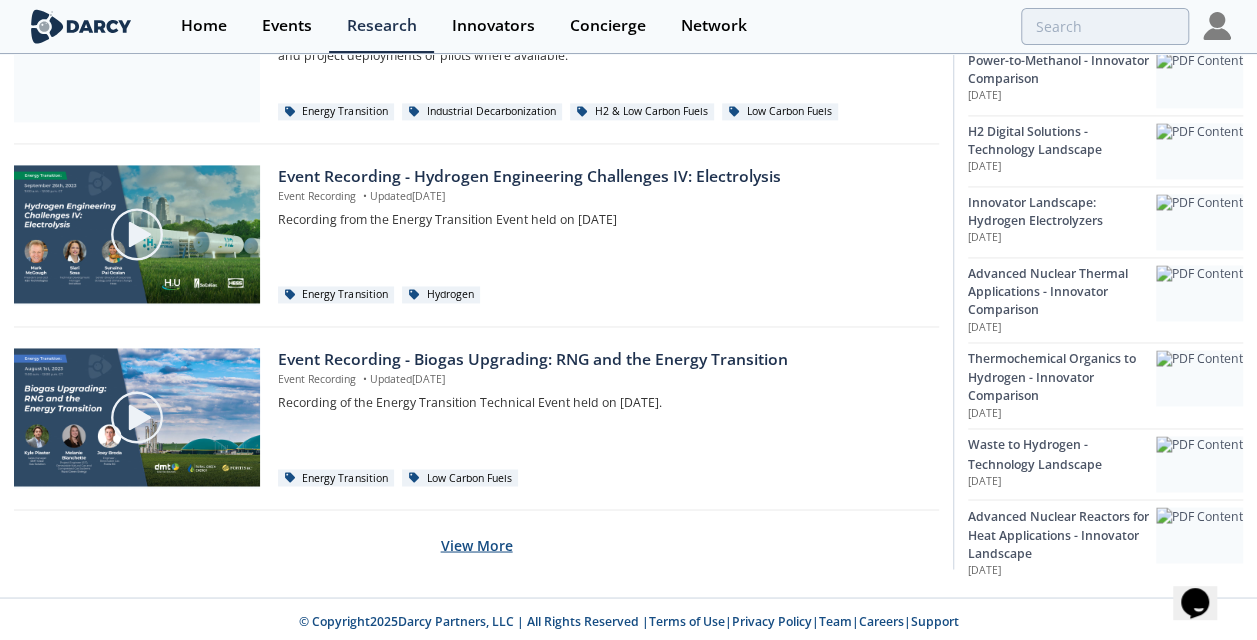 click on "View More" at bounding box center [477, 544] 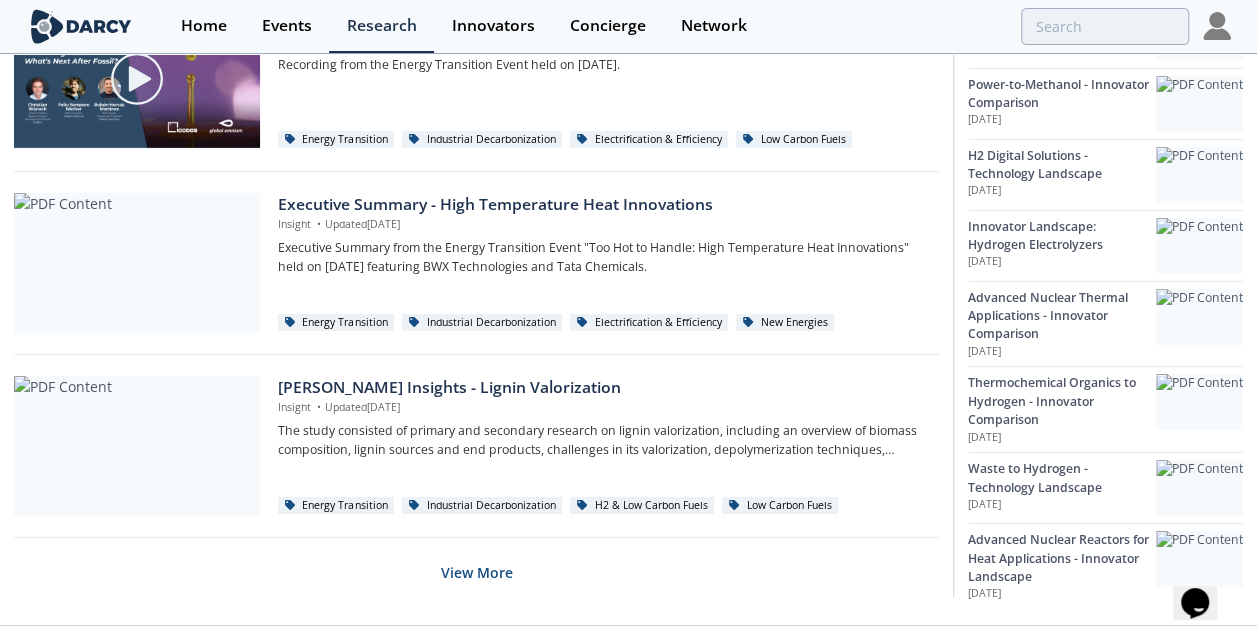 scroll, scrollTop: 3256, scrollLeft: 0, axis: vertical 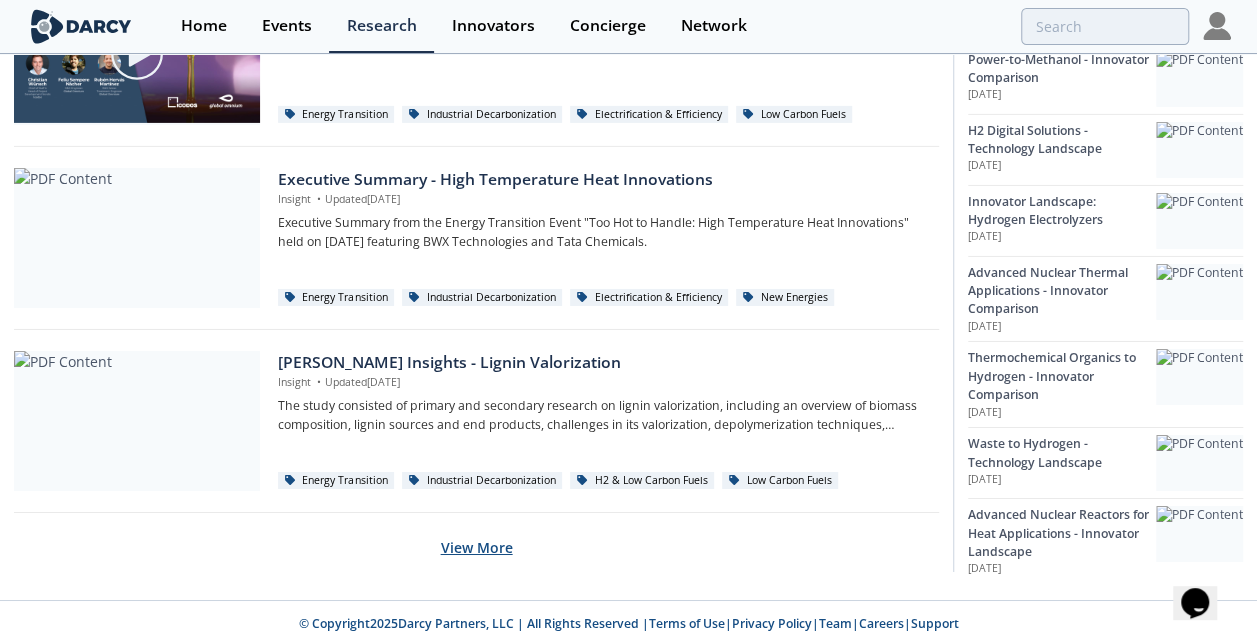 click on "View More" at bounding box center [477, 547] 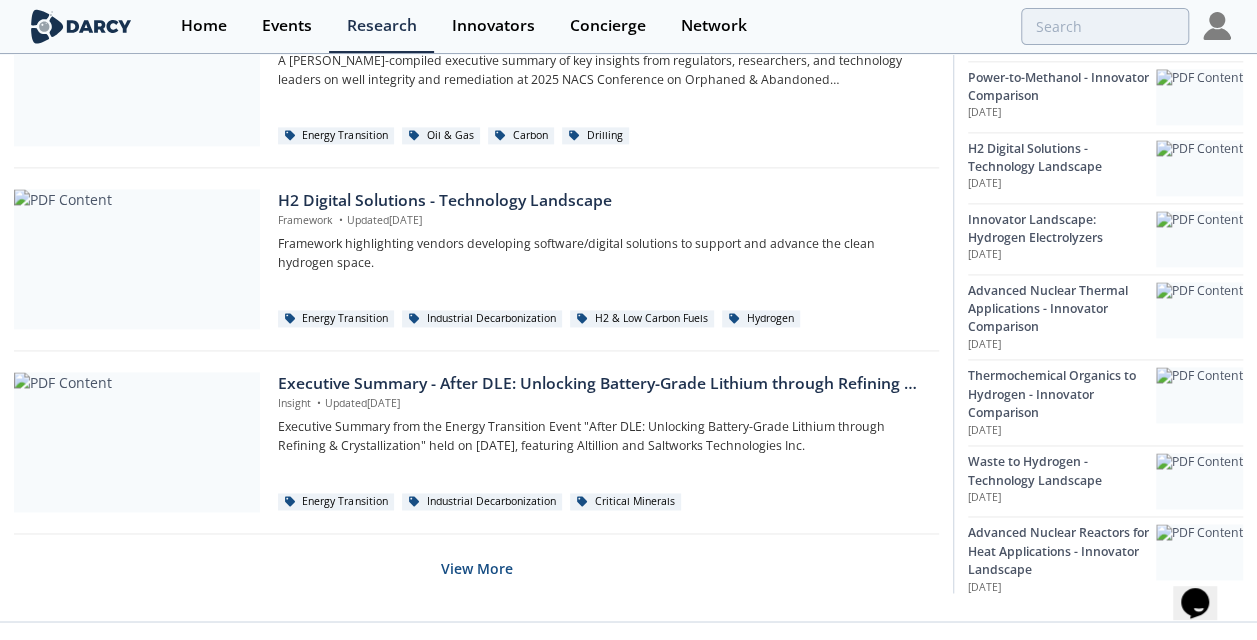 scroll, scrollTop: 5082, scrollLeft: 0, axis: vertical 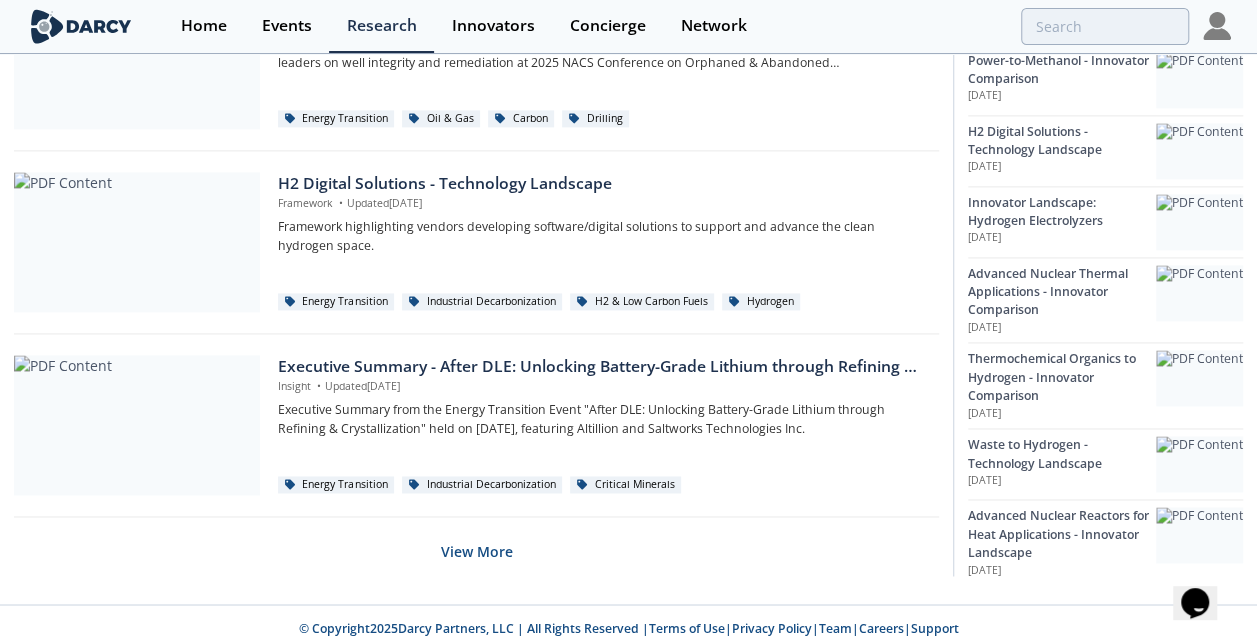 click on "View More" at bounding box center [477, 551] 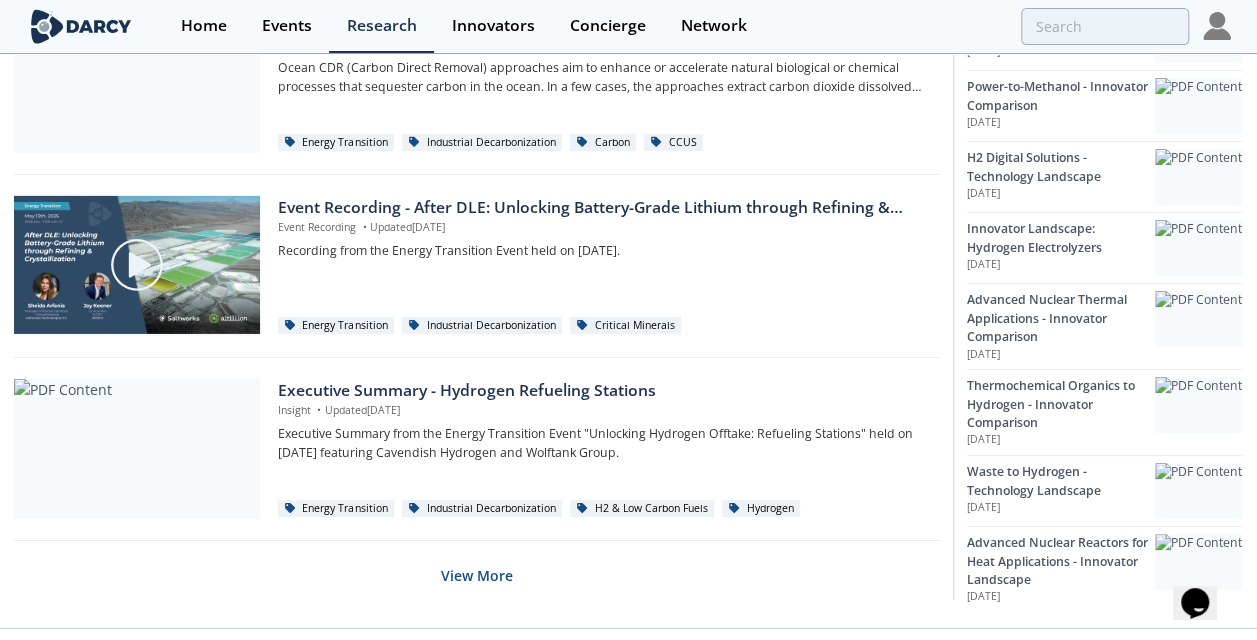 scroll, scrollTop: 6909, scrollLeft: 0, axis: vertical 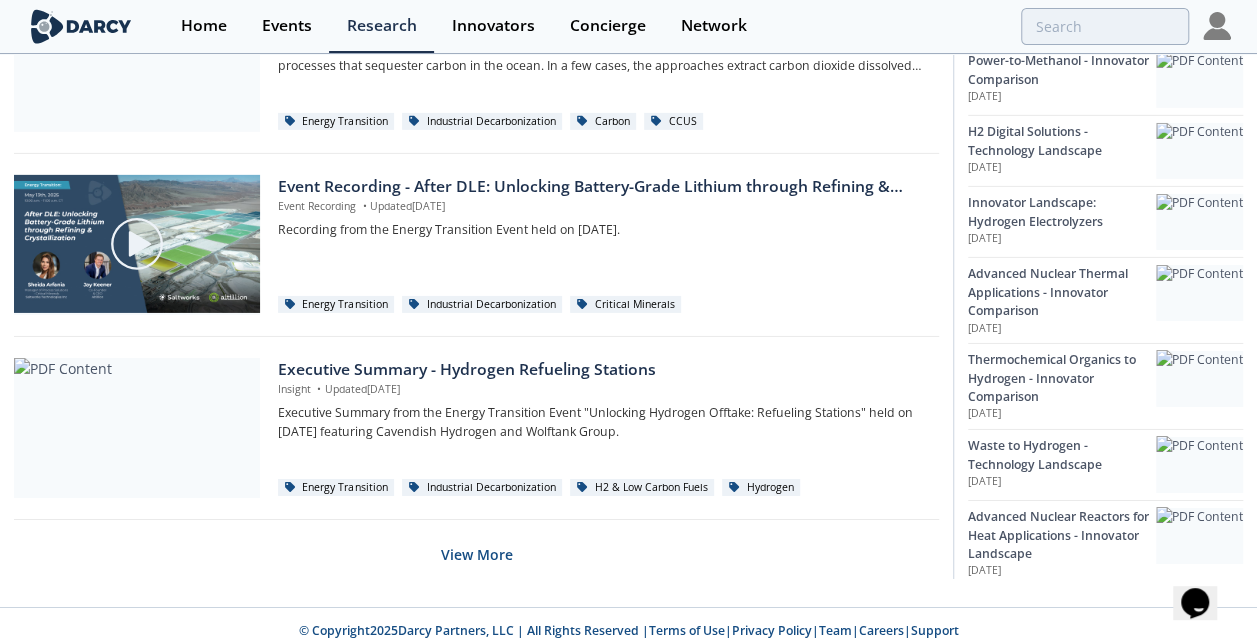 click on "View More" at bounding box center [477, 554] 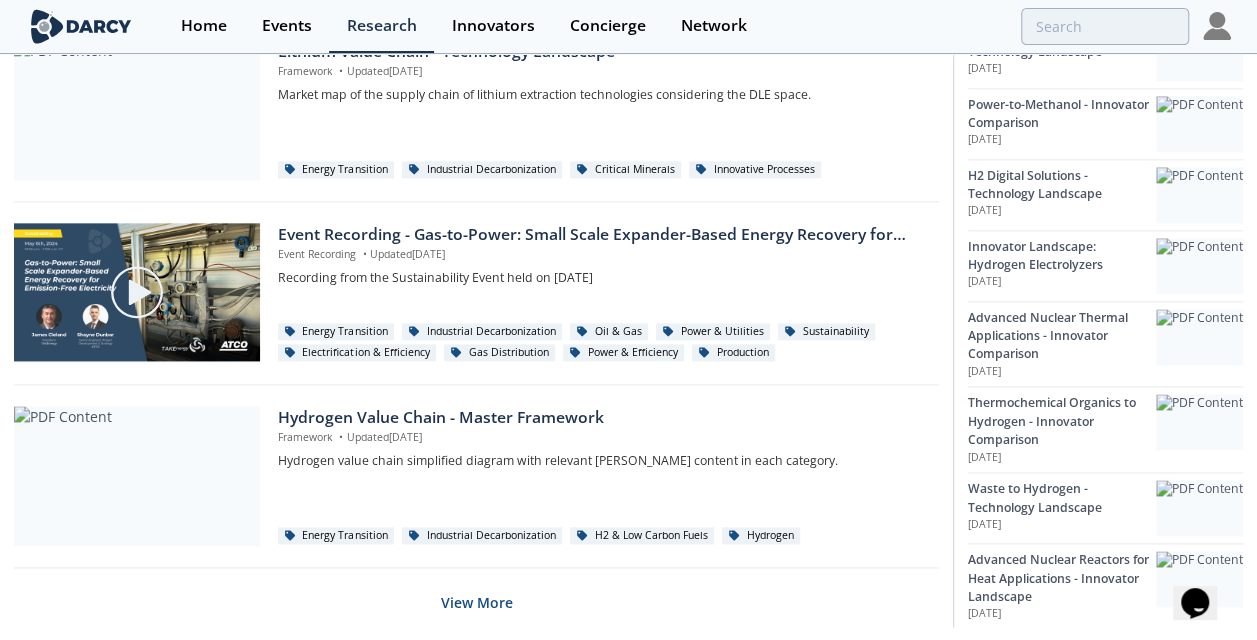 scroll, scrollTop: 8736, scrollLeft: 0, axis: vertical 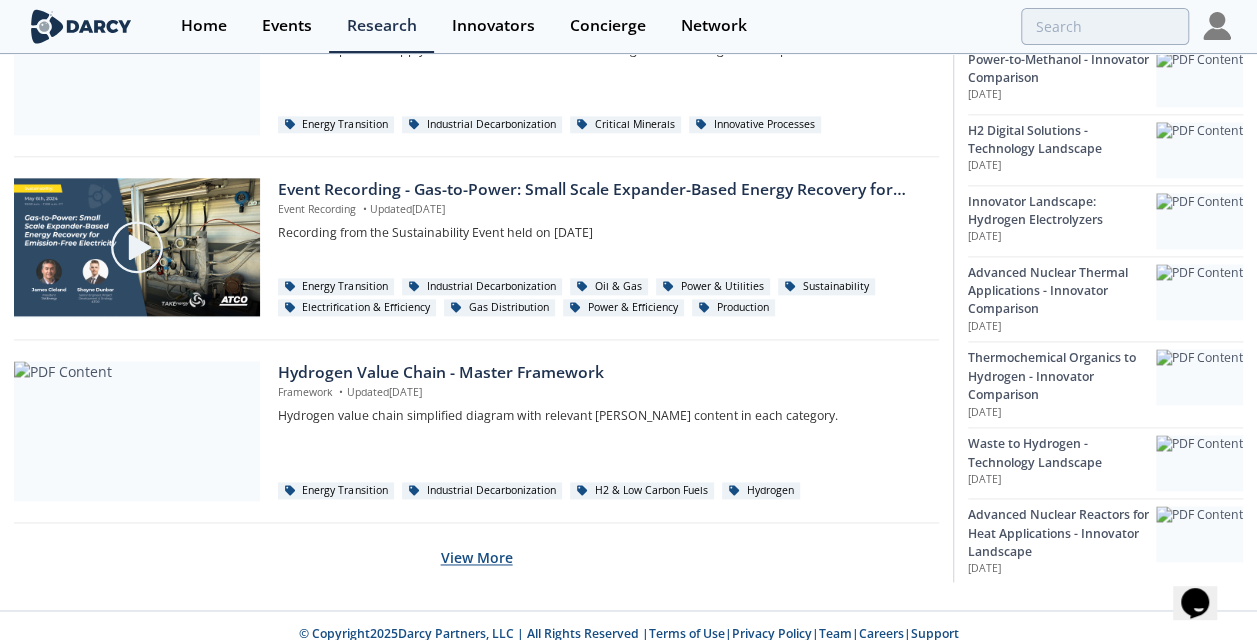 click on "View More" at bounding box center [477, 557] 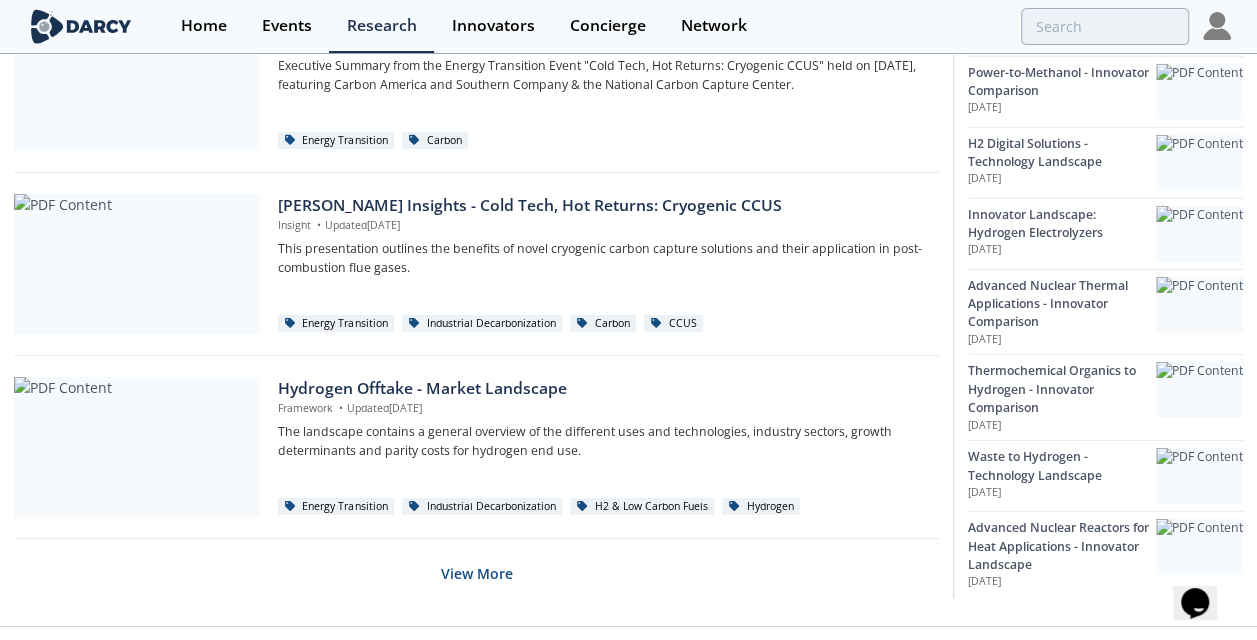 scroll, scrollTop: 10562, scrollLeft: 0, axis: vertical 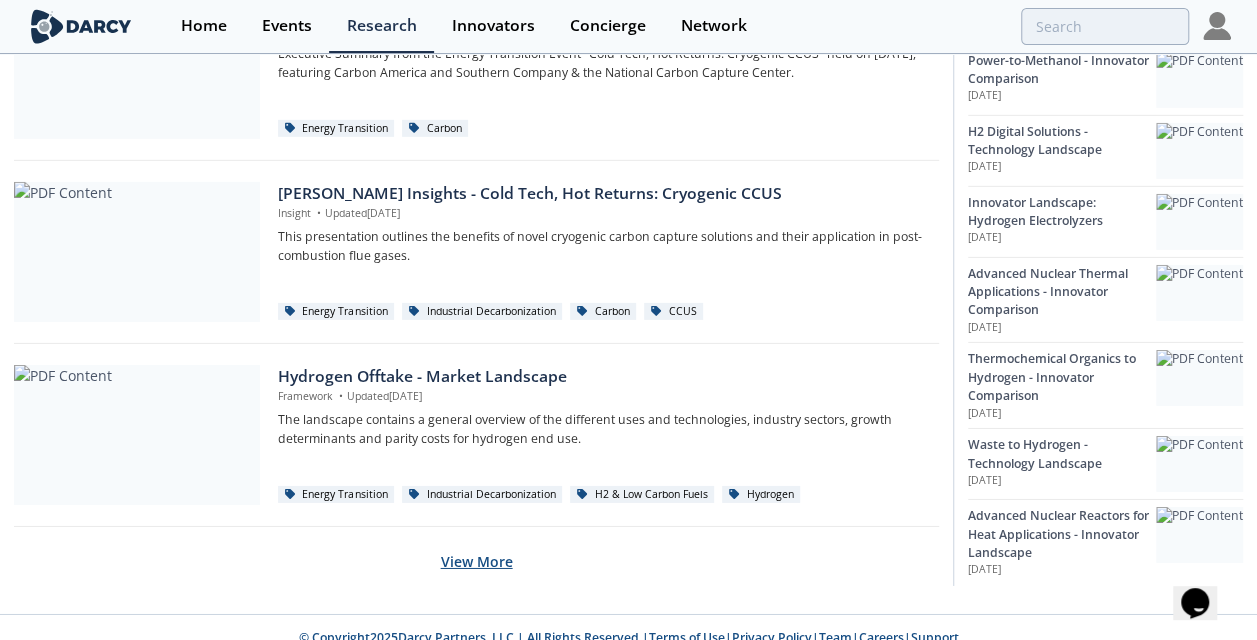 click on "View More" at bounding box center [477, 561] 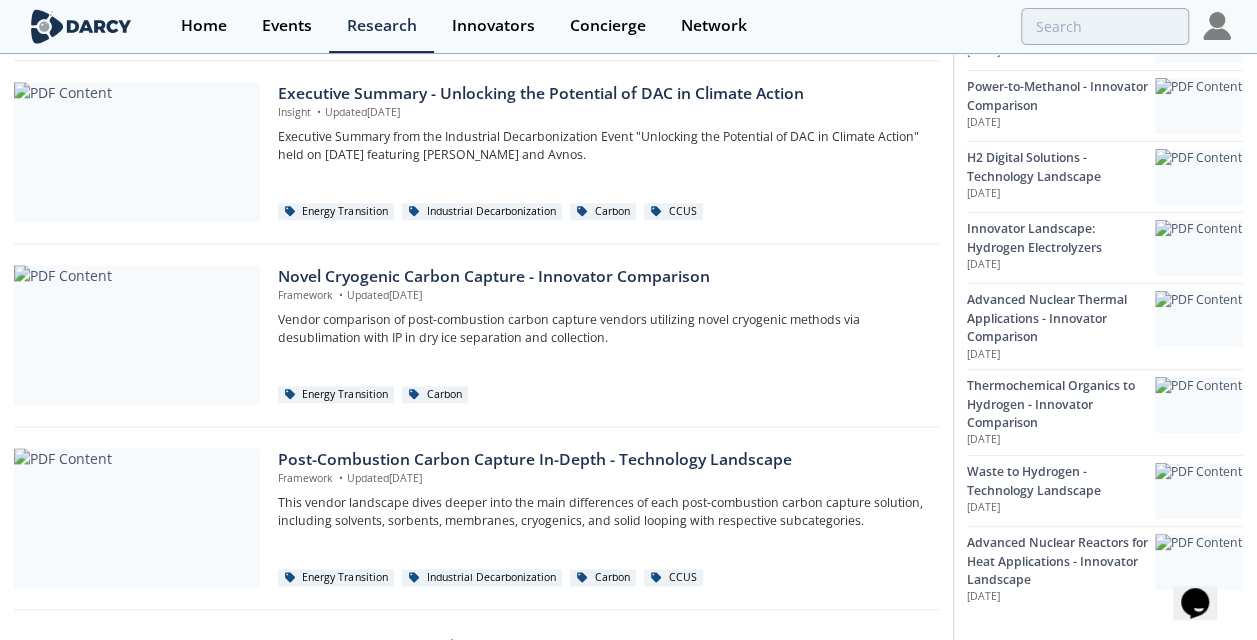 scroll, scrollTop: 12322, scrollLeft: 0, axis: vertical 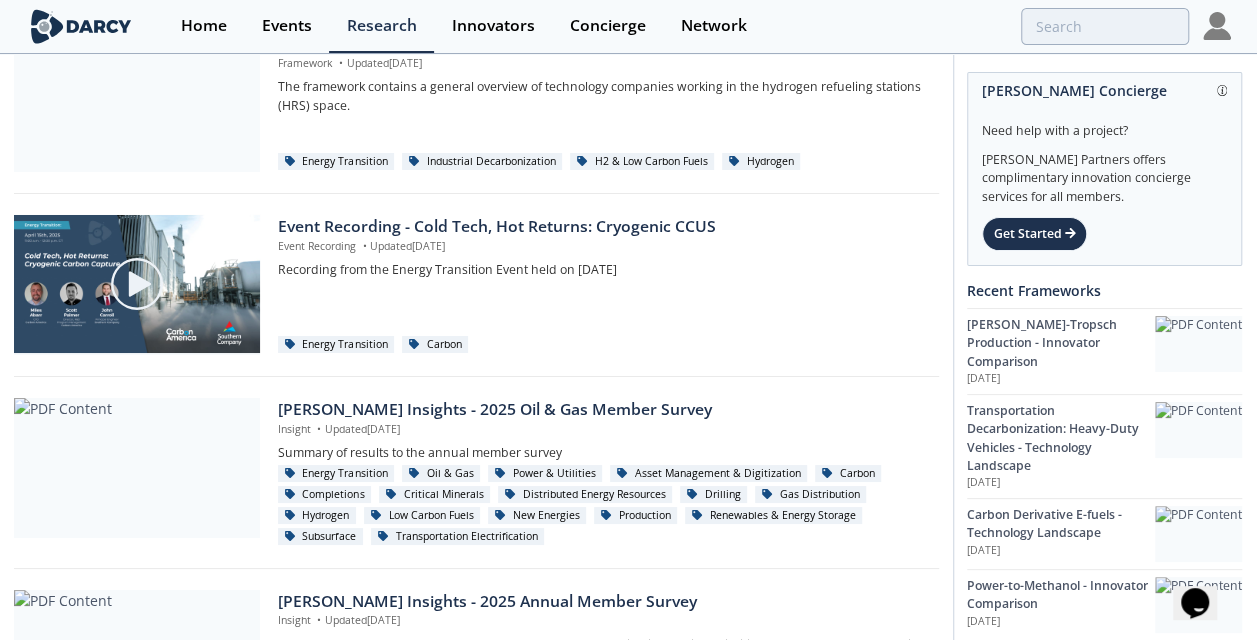 click at bounding box center [81, 26] 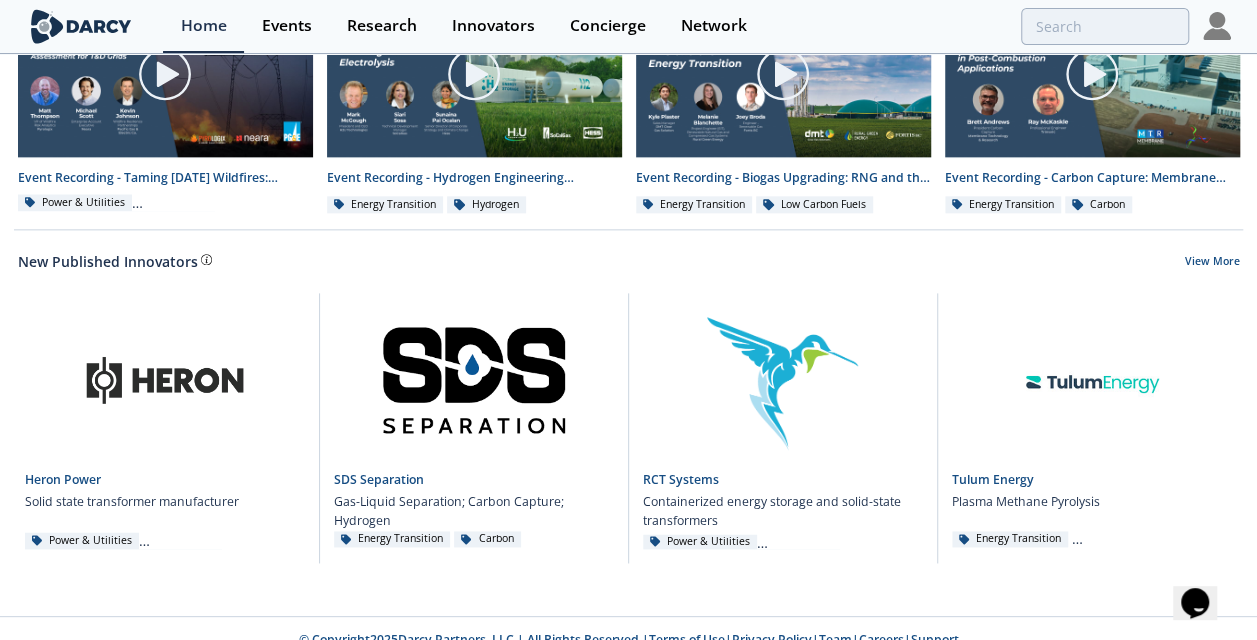 scroll, scrollTop: 1152, scrollLeft: 0, axis: vertical 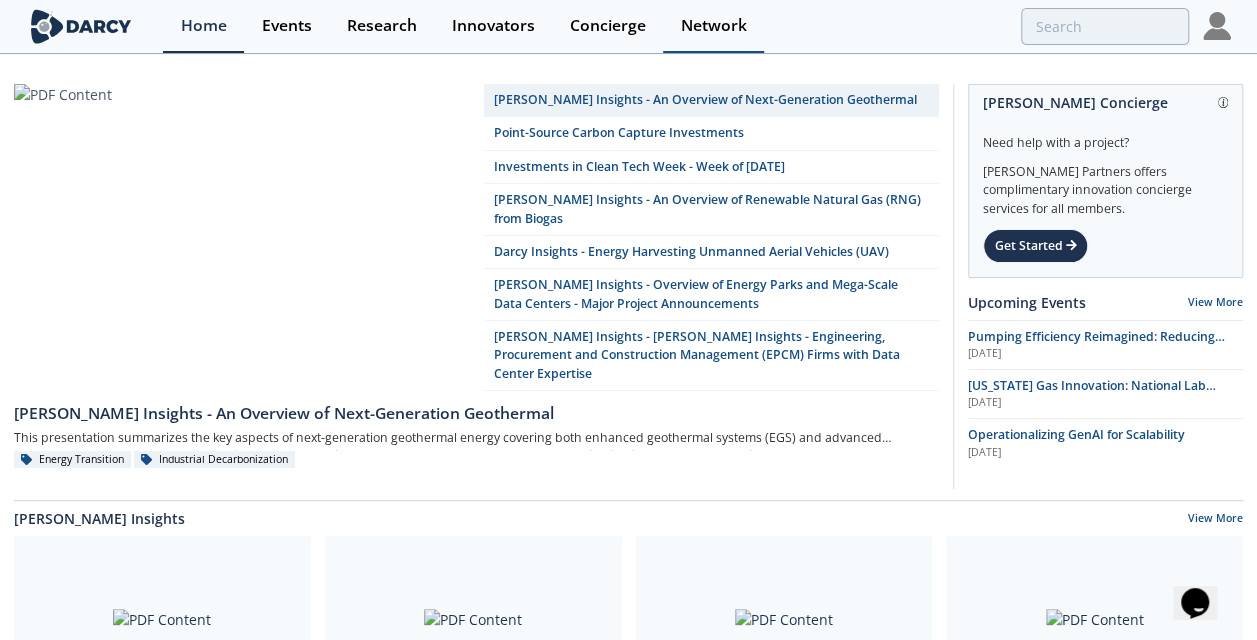 click on "Network" at bounding box center [713, 26] 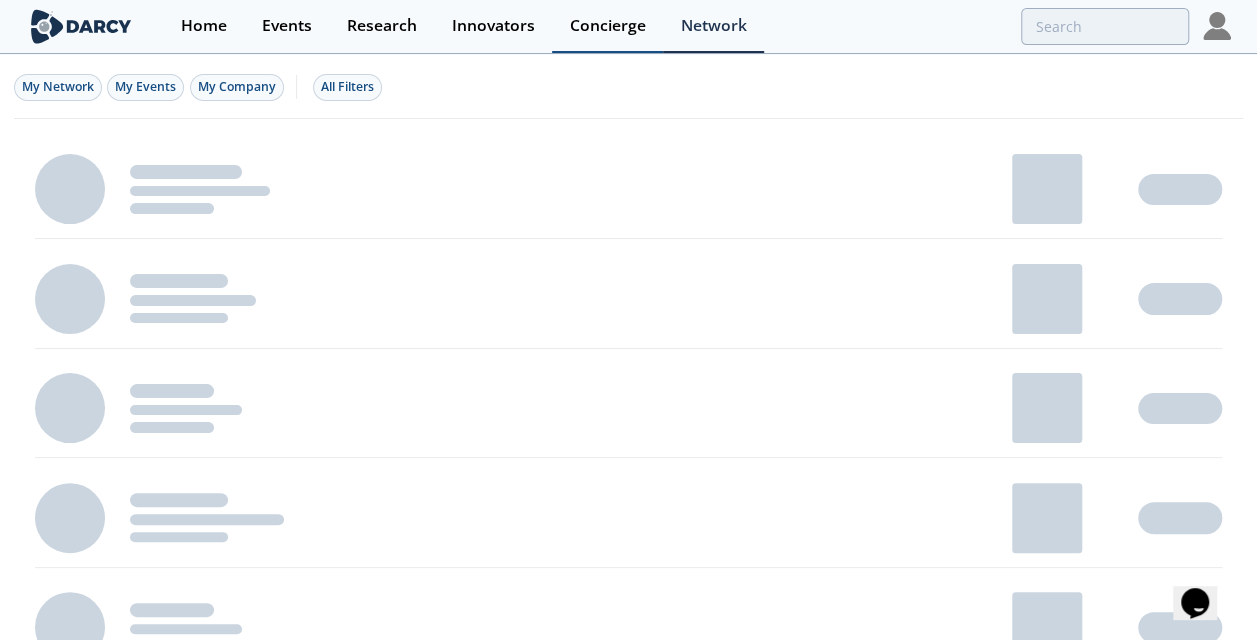 click on "Concierge" at bounding box center [607, 26] 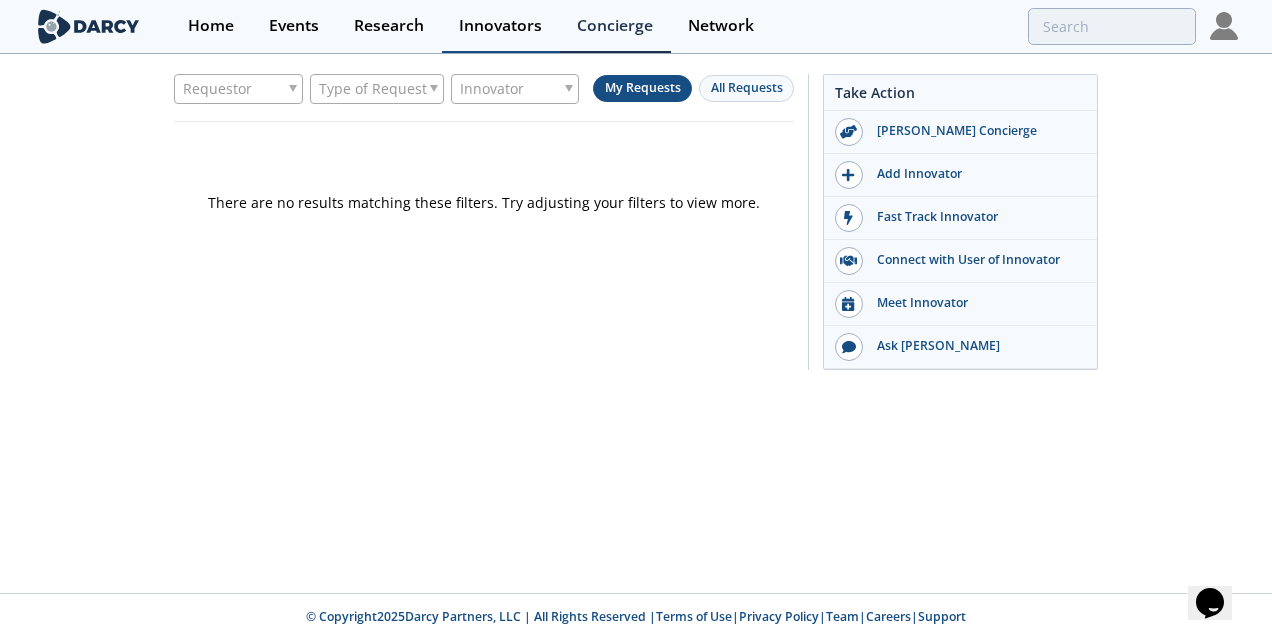 click on "Innovators" at bounding box center (500, 26) 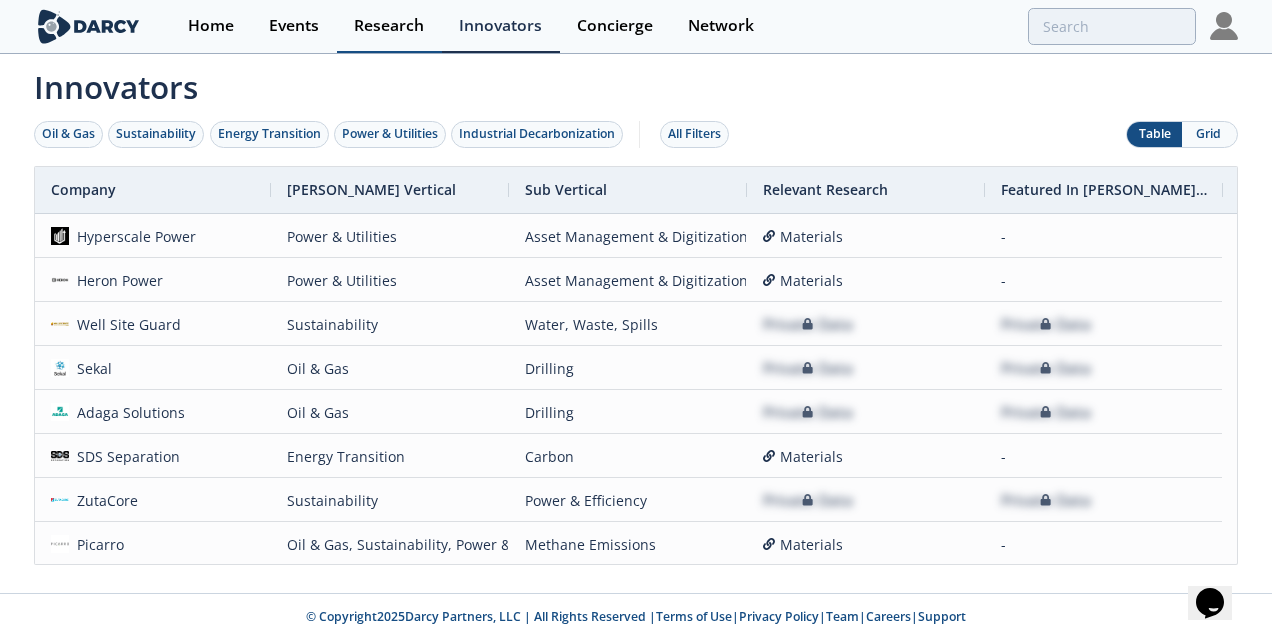 click on "Research" at bounding box center [389, 26] 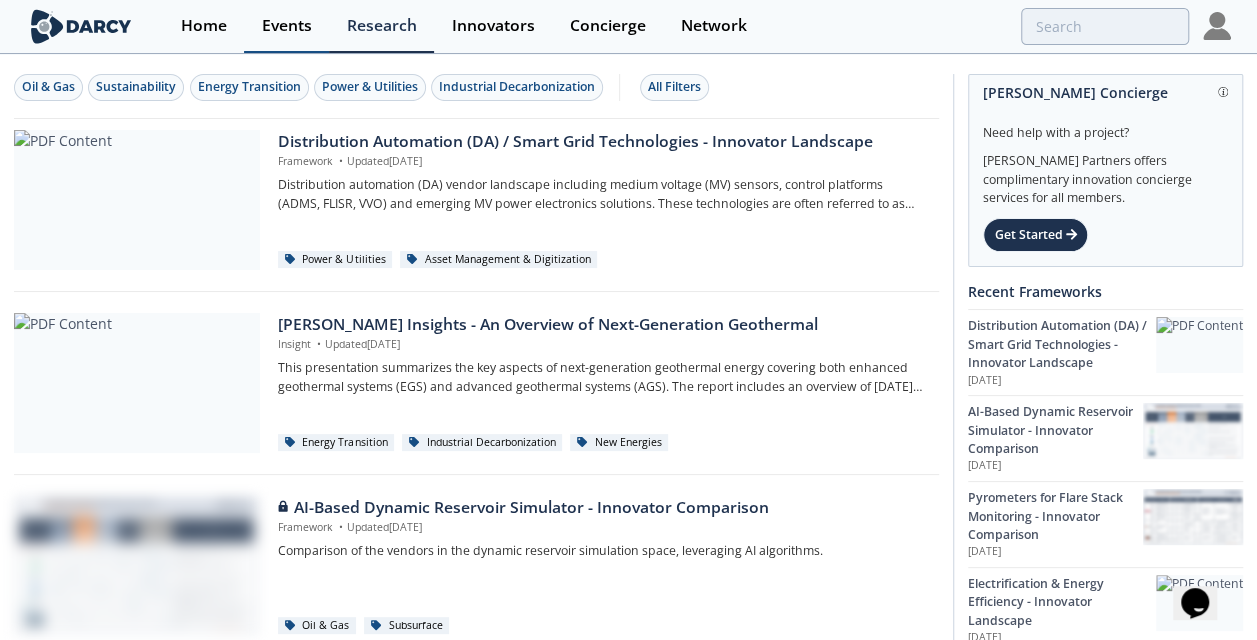 click on "Events" at bounding box center (287, 26) 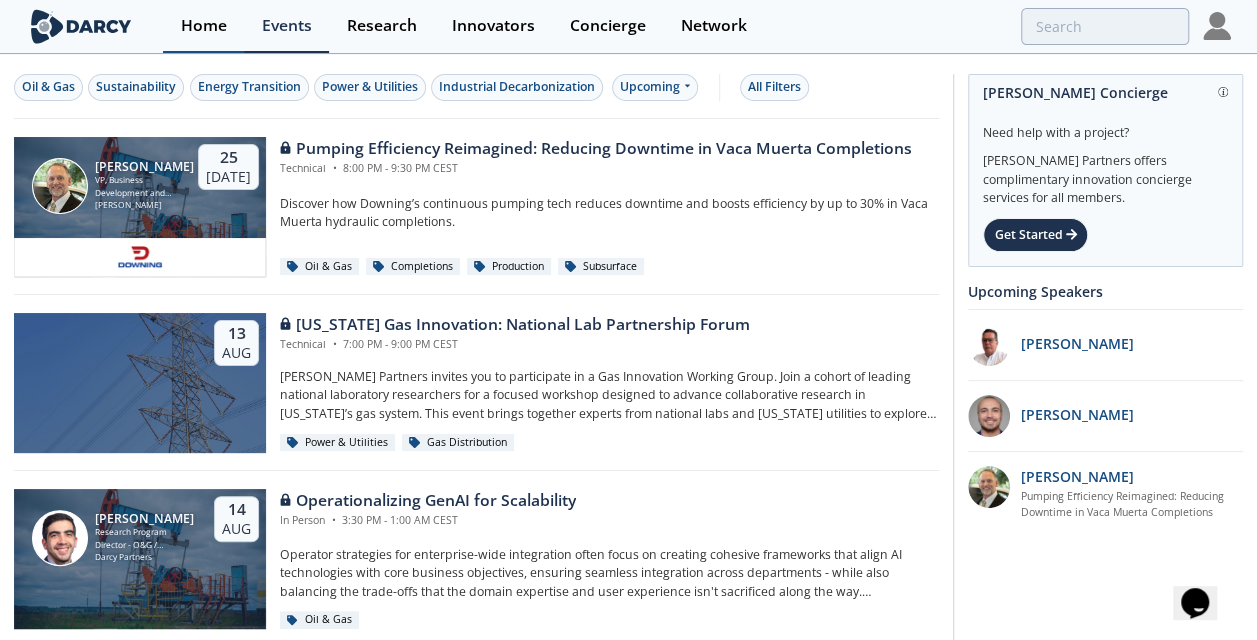 click on "Home" at bounding box center [203, 26] 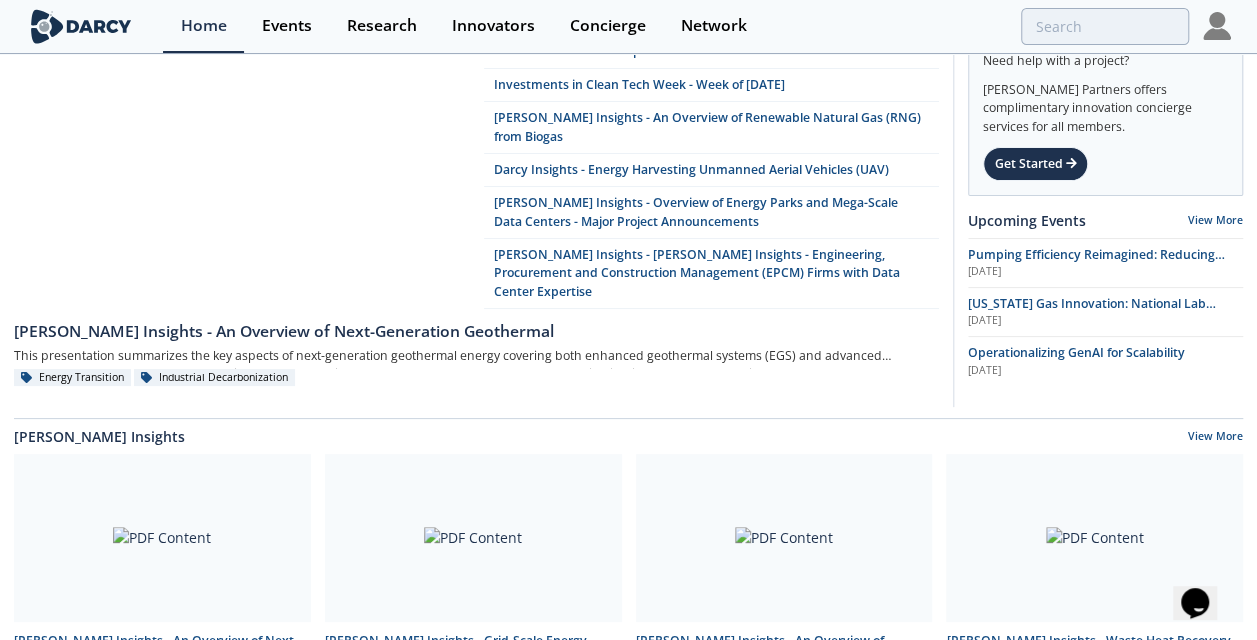 scroll, scrollTop: 0, scrollLeft: 0, axis: both 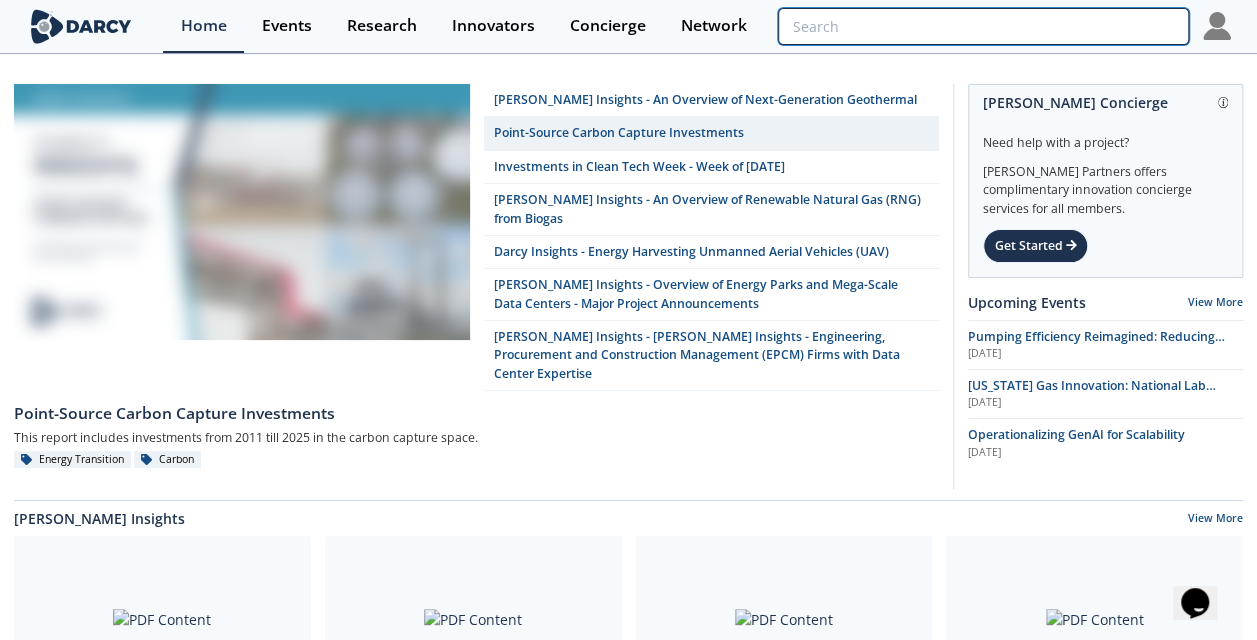 click at bounding box center (983, 26) 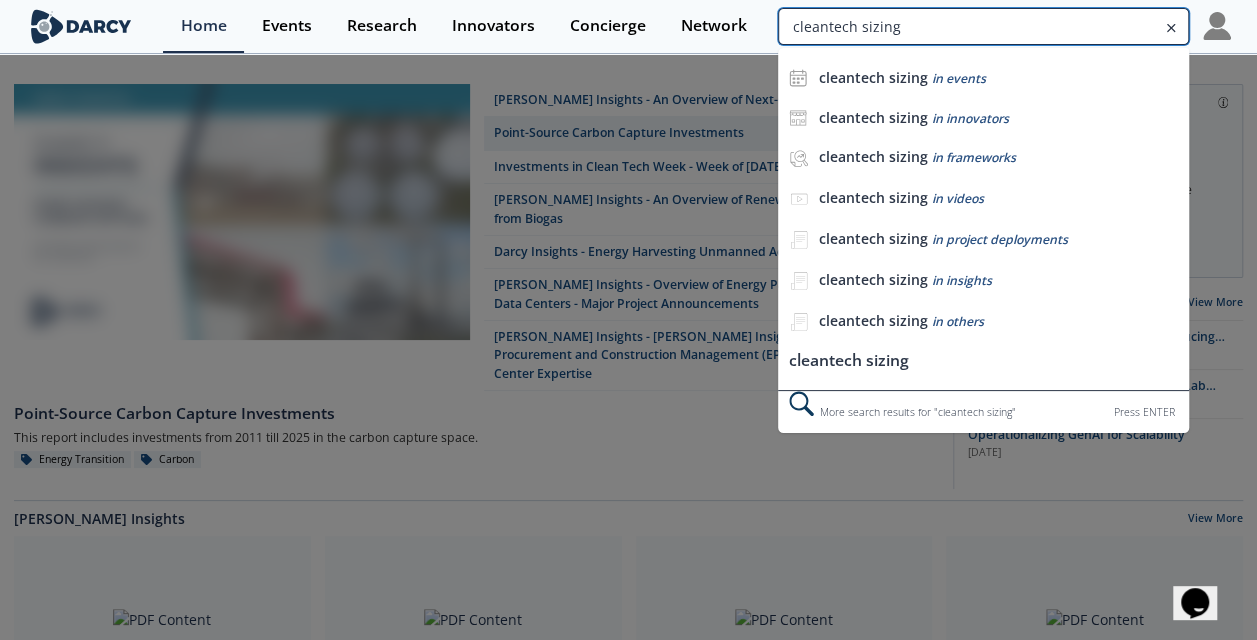 type on "cleantech sizing" 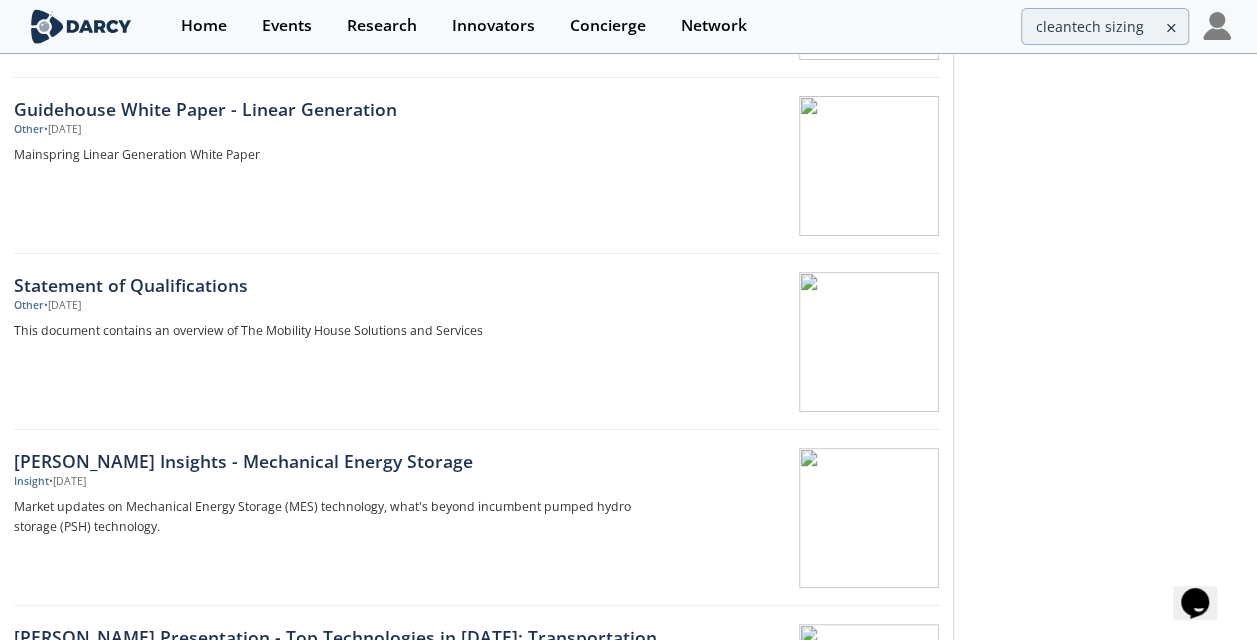 scroll, scrollTop: 0, scrollLeft: 0, axis: both 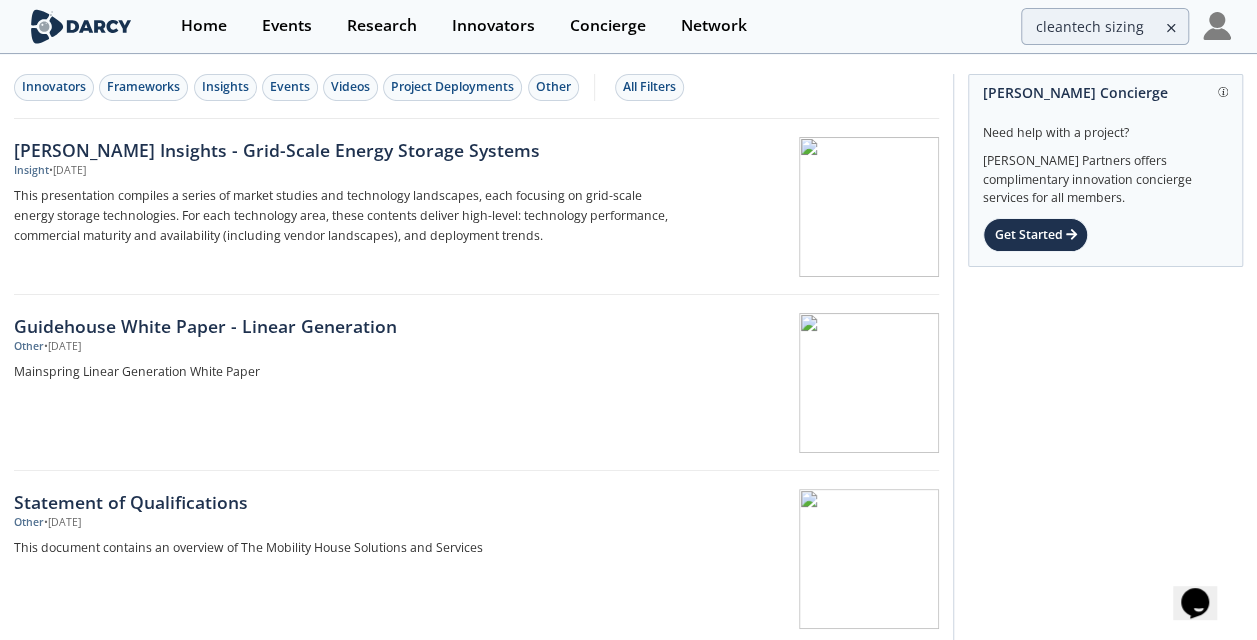 click at bounding box center (81, 26) 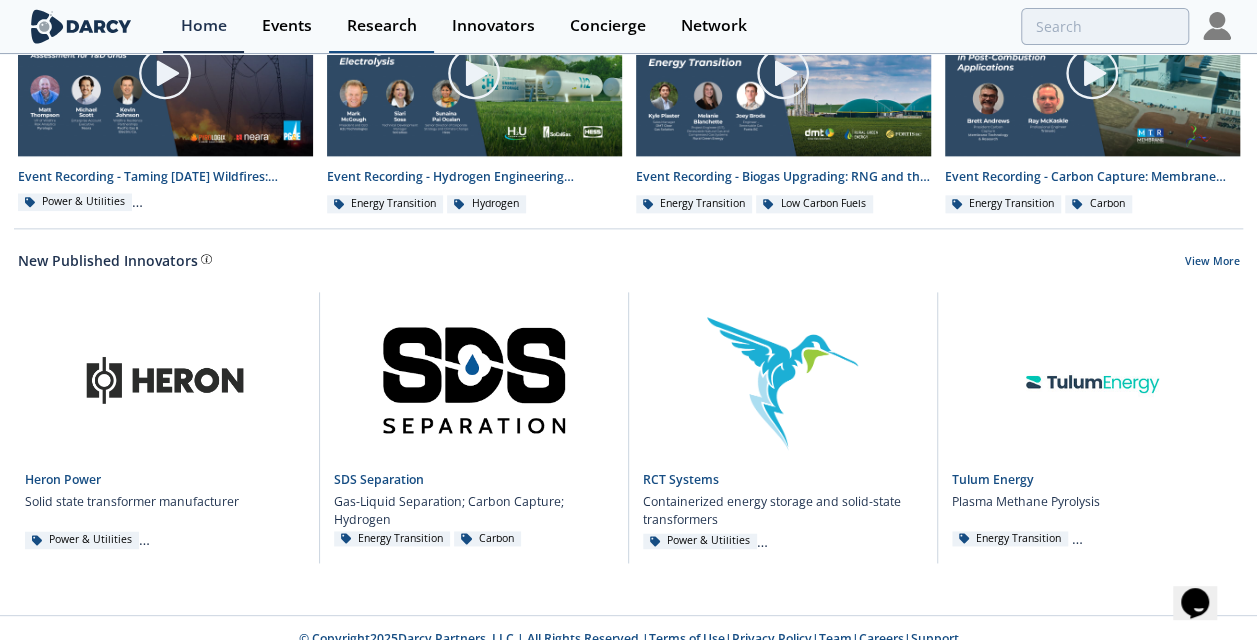 scroll, scrollTop: 1148, scrollLeft: 0, axis: vertical 